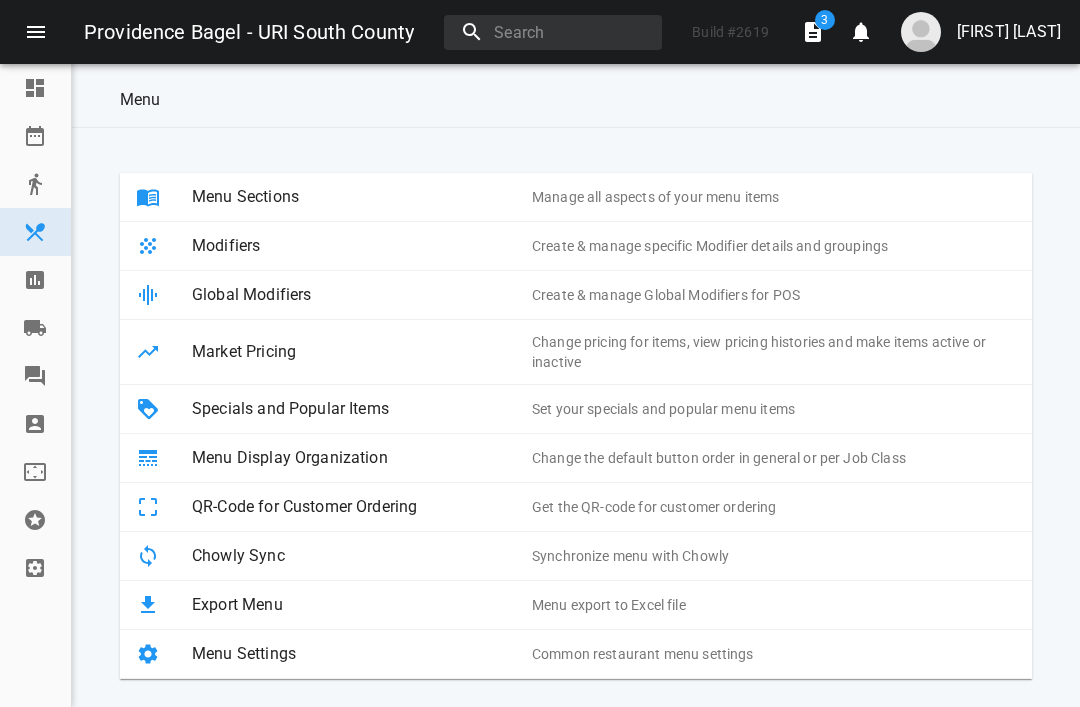 click at bounding box center [35, 280] 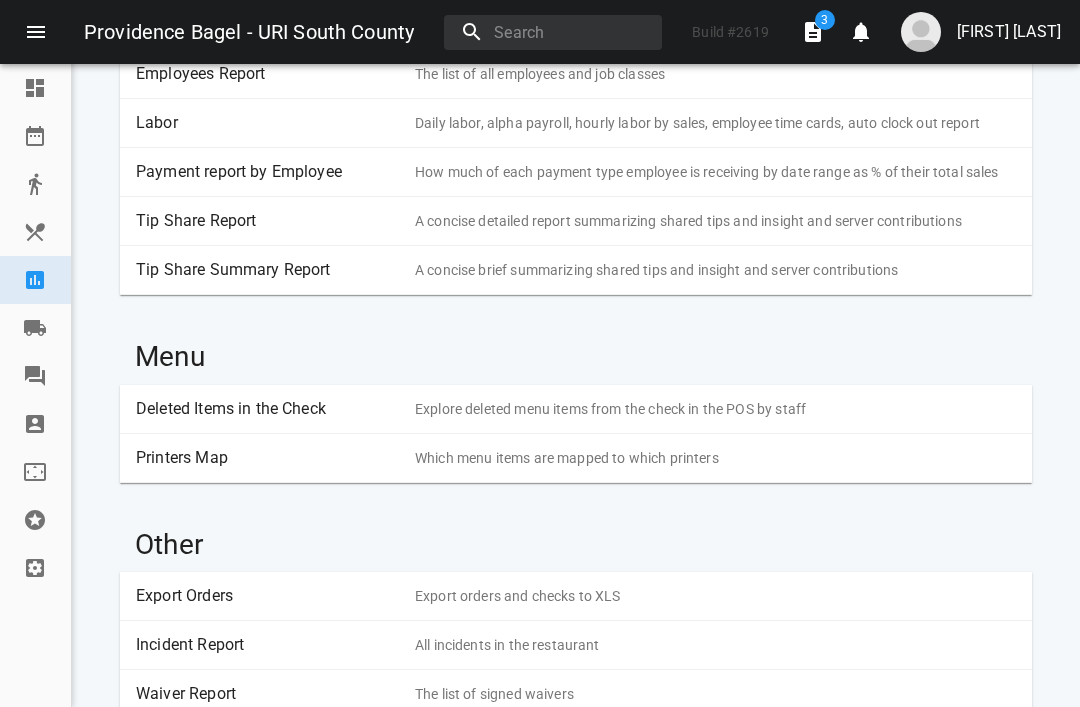 scroll, scrollTop: 2467, scrollLeft: 0, axis: vertical 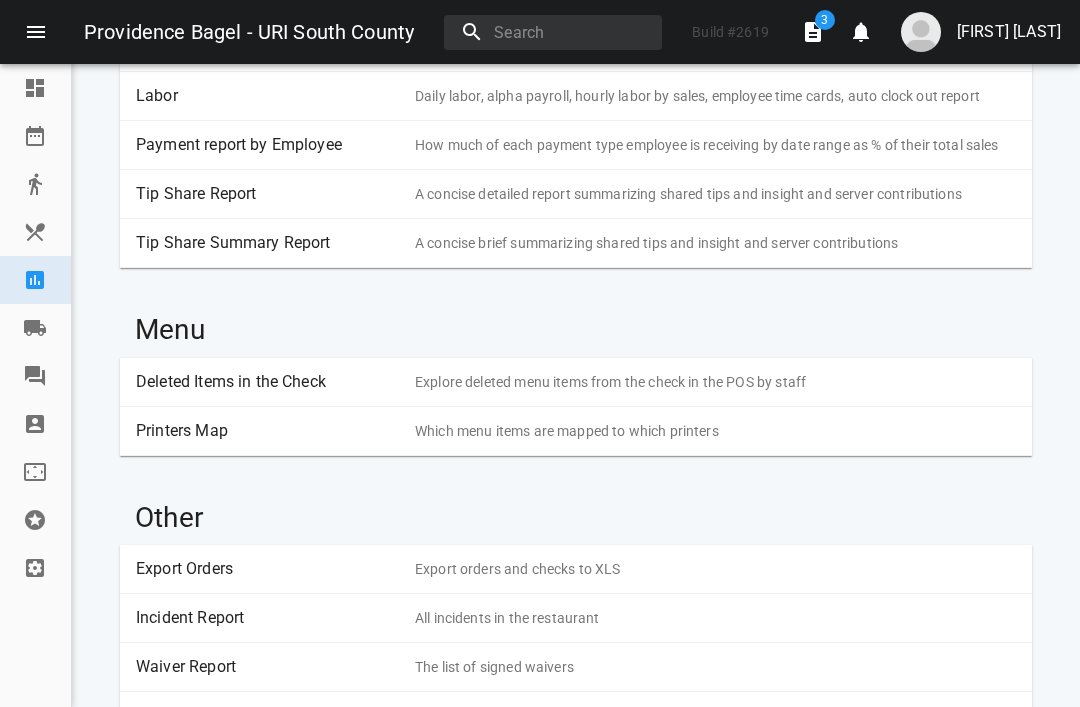 click on "Labor" at bounding box center [268, 96] 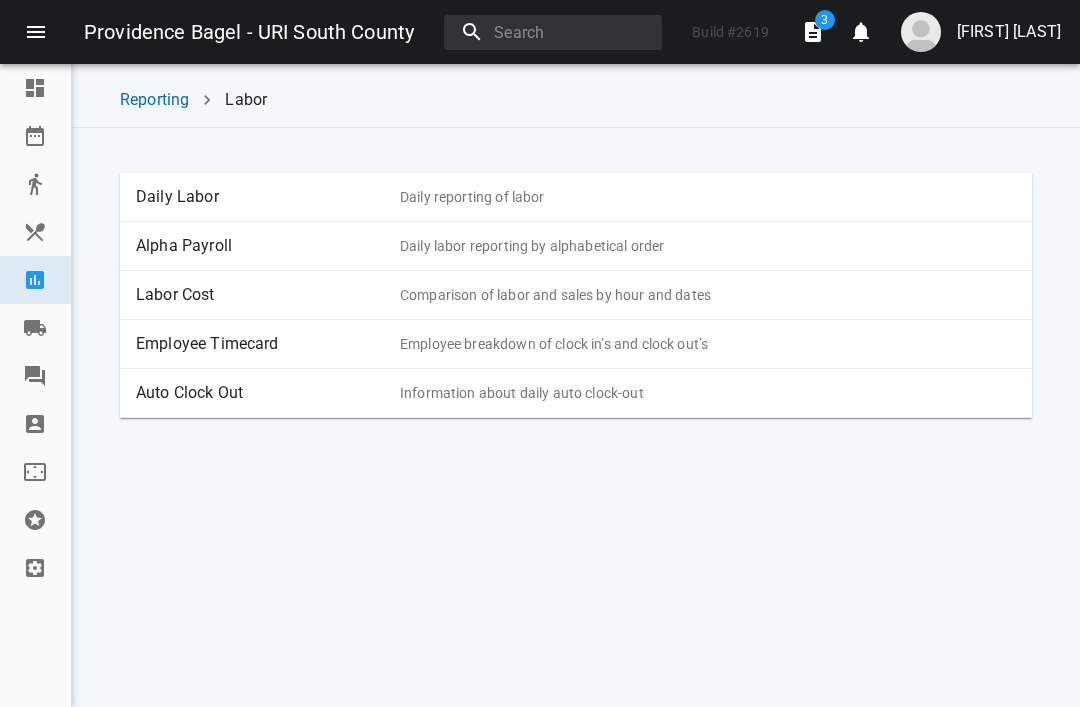 click on "Labor Cost" at bounding box center [268, 295] 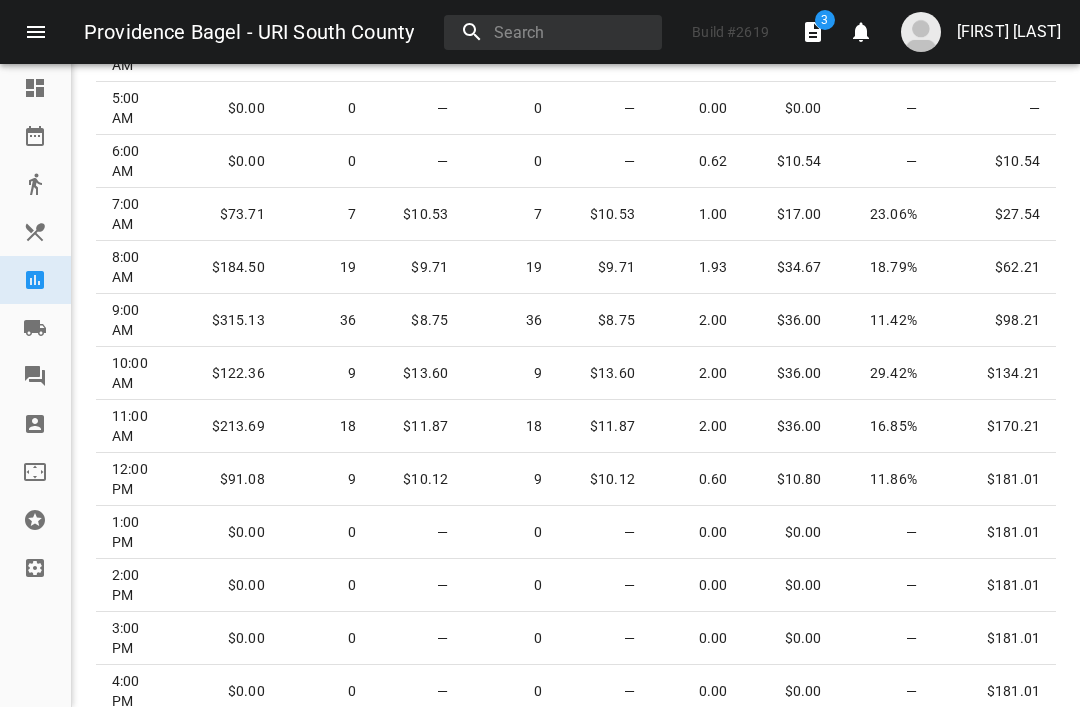 scroll, scrollTop: 864, scrollLeft: 0, axis: vertical 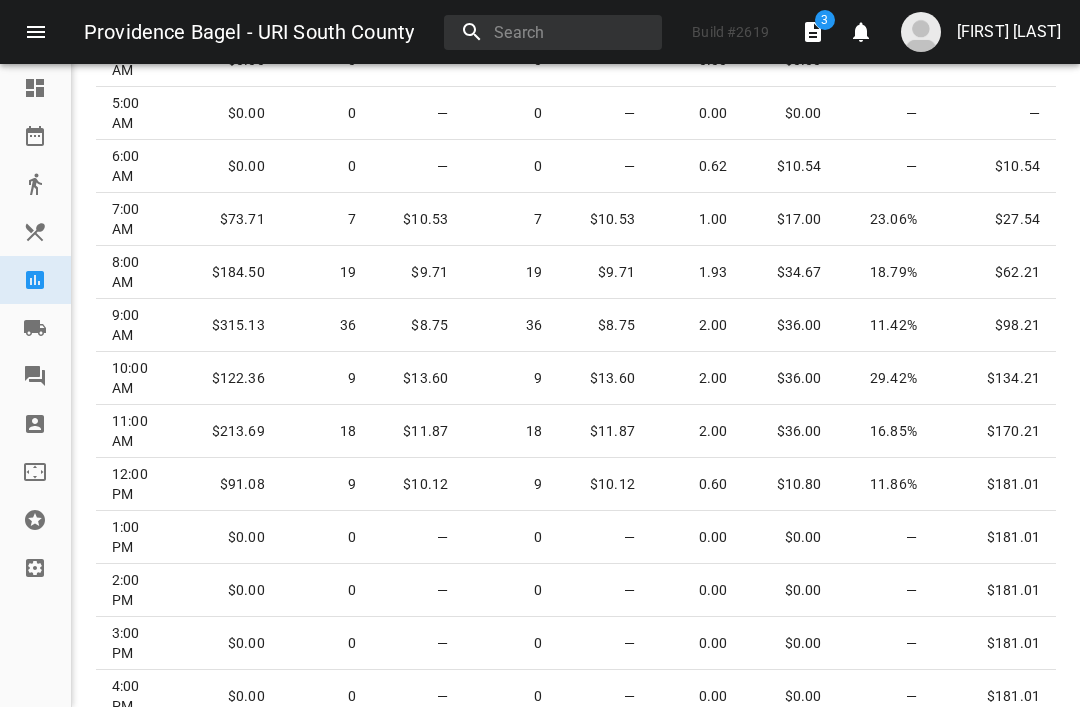 click on "Reporting" at bounding box center [35, 280] 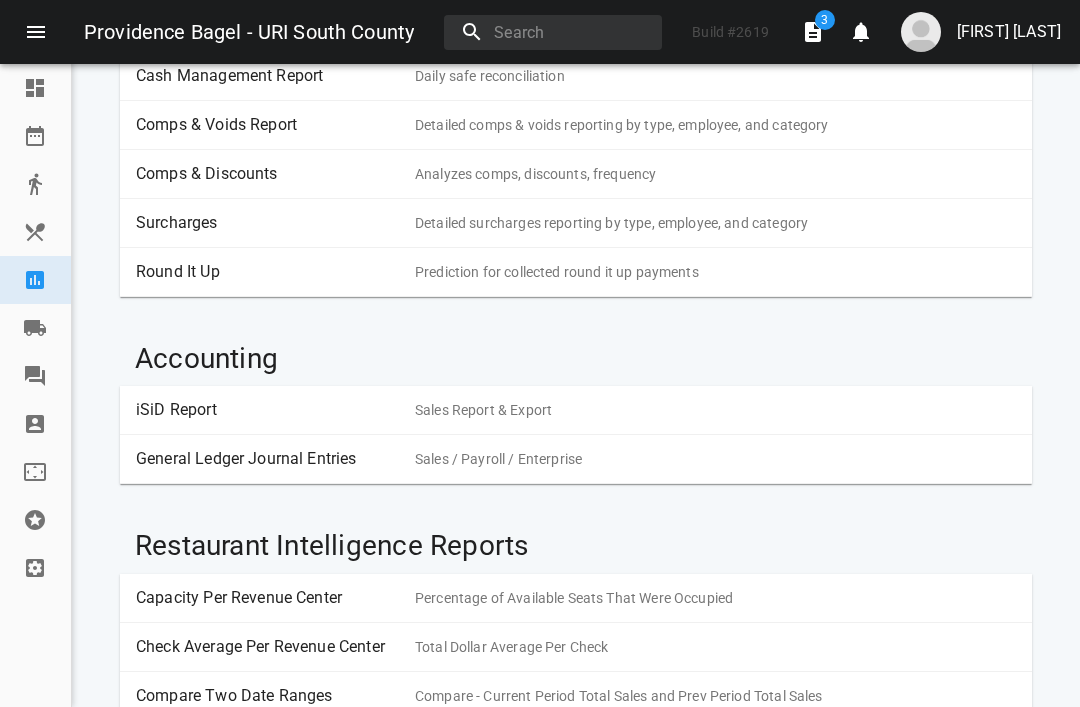click at bounding box center (35, 232) 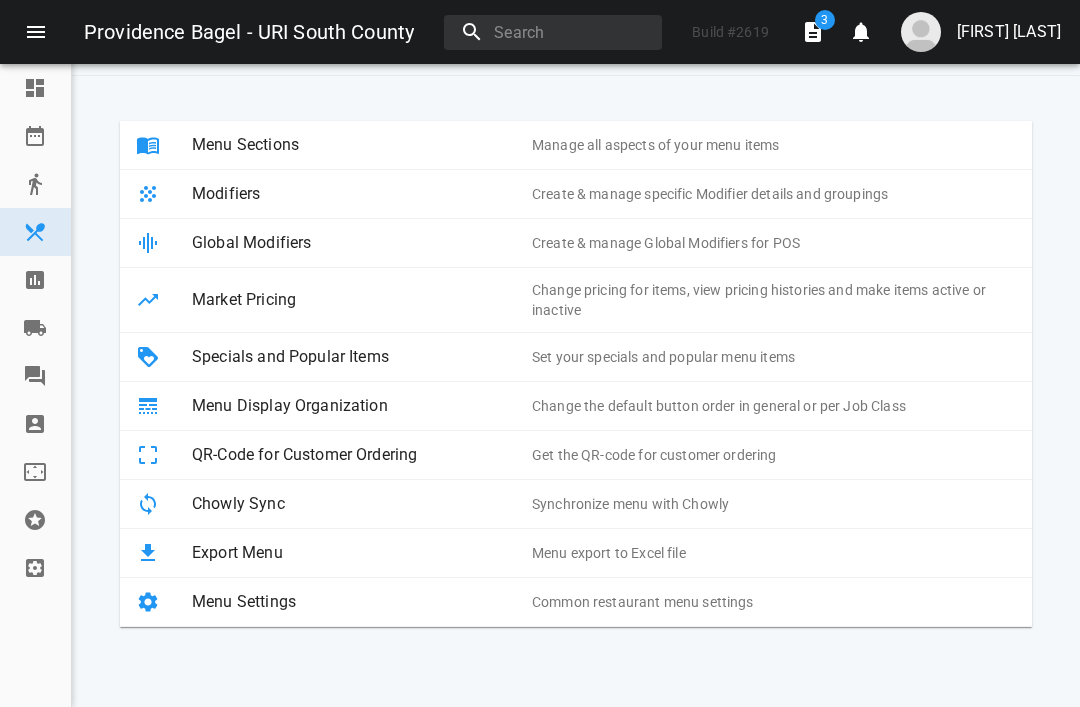 scroll, scrollTop: 0, scrollLeft: 0, axis: both 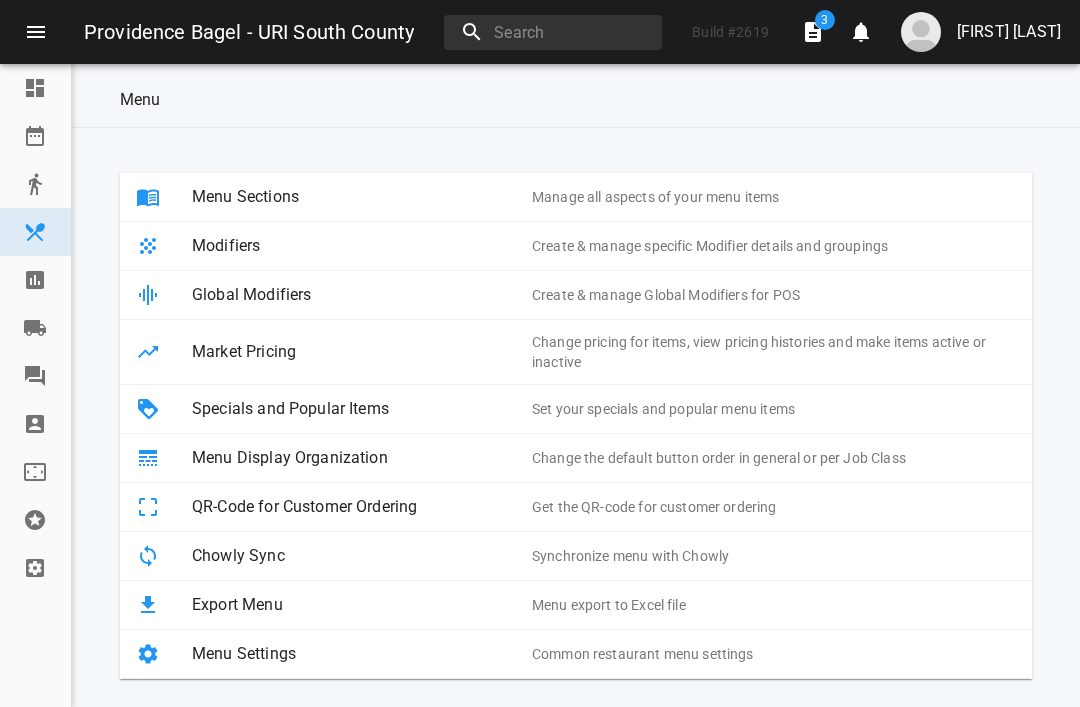 click at bounding box center (44, 280) 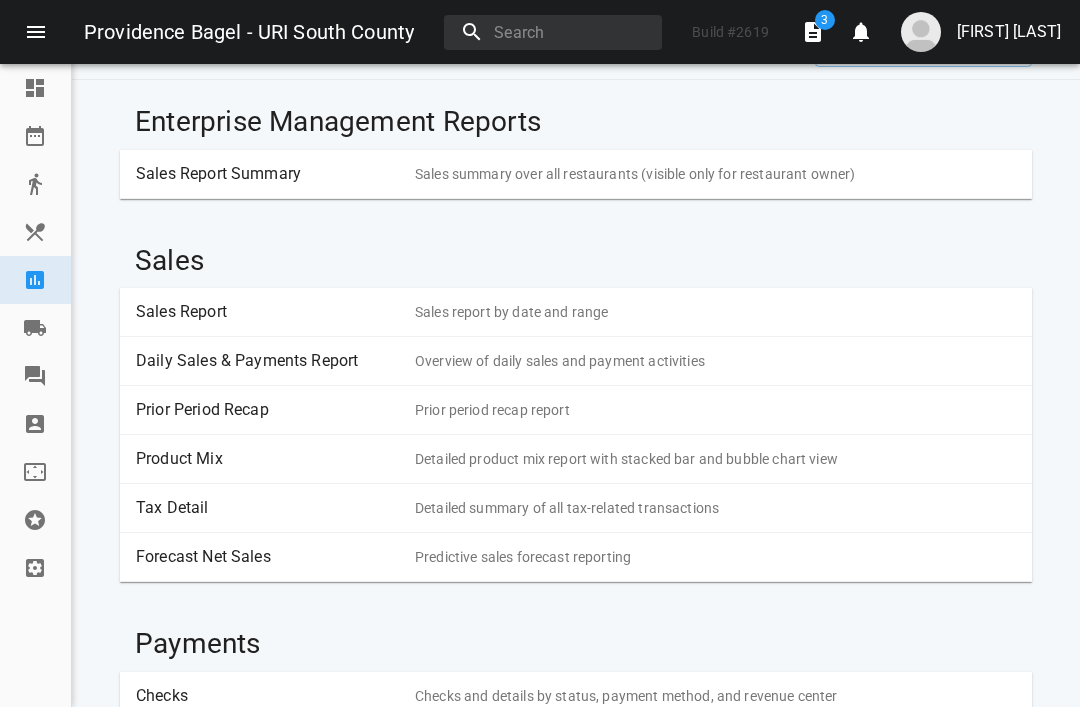 scroll, scrollTop: 52, scrollLeft: 0, axis: vertical 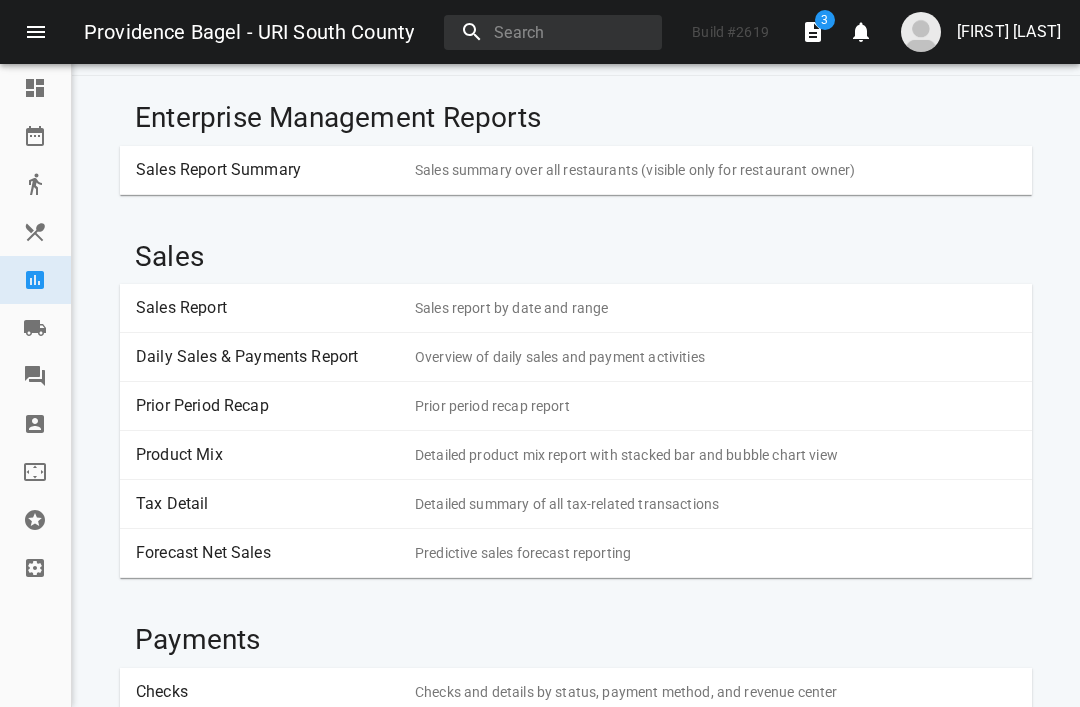 click on "Product Mix" at bounding box center [268, 455] 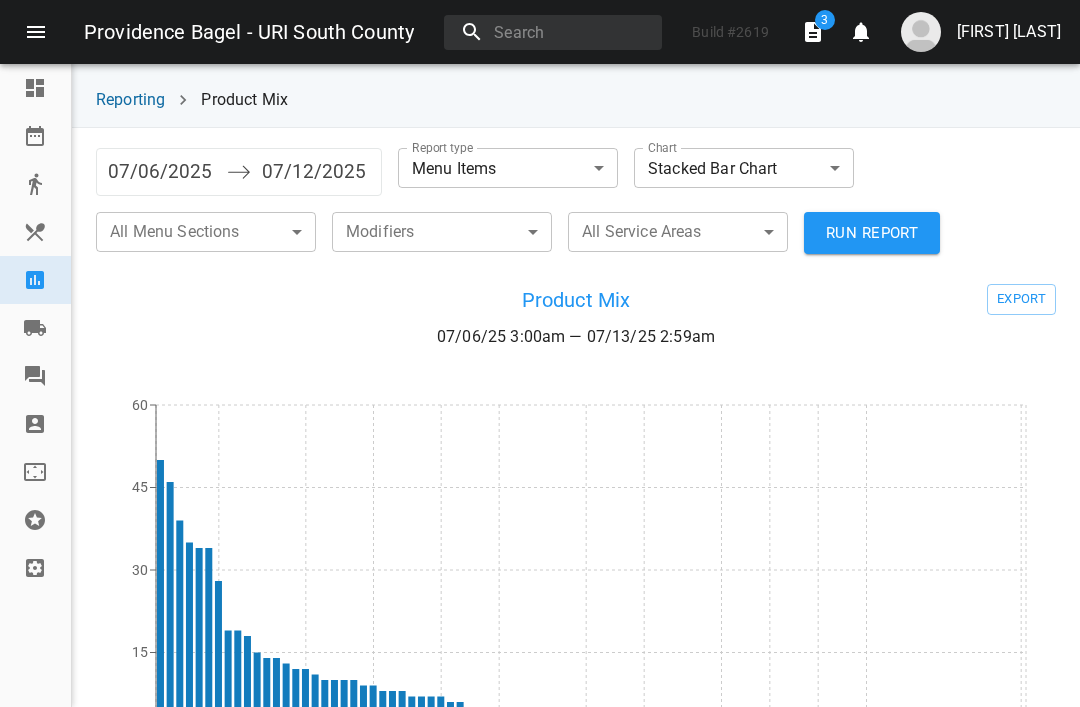 click on "Providence Bagel - URI South County Build # 2619 3 0 [FIRST] [LAST] Dashboard Reservations Takeout Menu & Modifiers Reporting Vendors Reviews Staff Floorplan Referral Program Settings Reporting Product Mix 07/06/[YEAR] 3:00am — 07/13/[YEAR] 2:59am EXPORT Asiago Razz Bull Iced Latte Iced Chai Fiesta Half Dozen Ham The Friar Italian Turkey Nesquik Chocolate Milk 0 15 30 45 60 Product: Unit: — Category: Quantity: Price: $ 0.00 Plate Costs: $ 0.00 Net Margin: $ 0.00 Gross Margin: $ 0.00 Sales Category Item Name Num. Sold 50 % %" at bounding box center (540, 353) 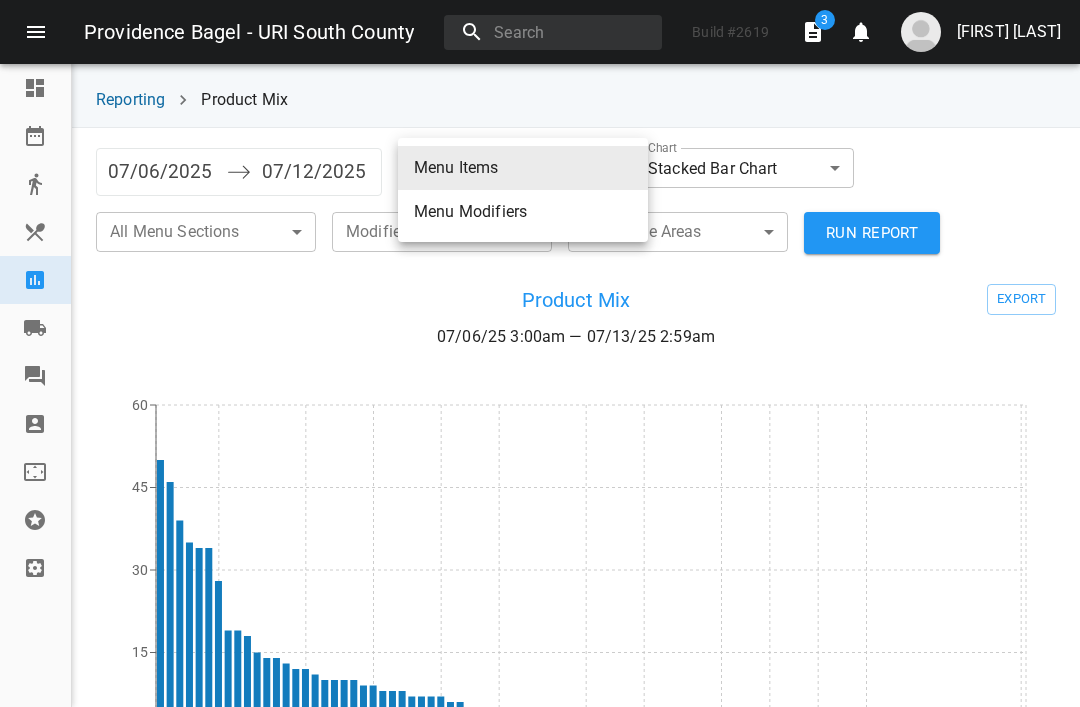 click on "Menu Modifiers" at bounding box center [523, 168] 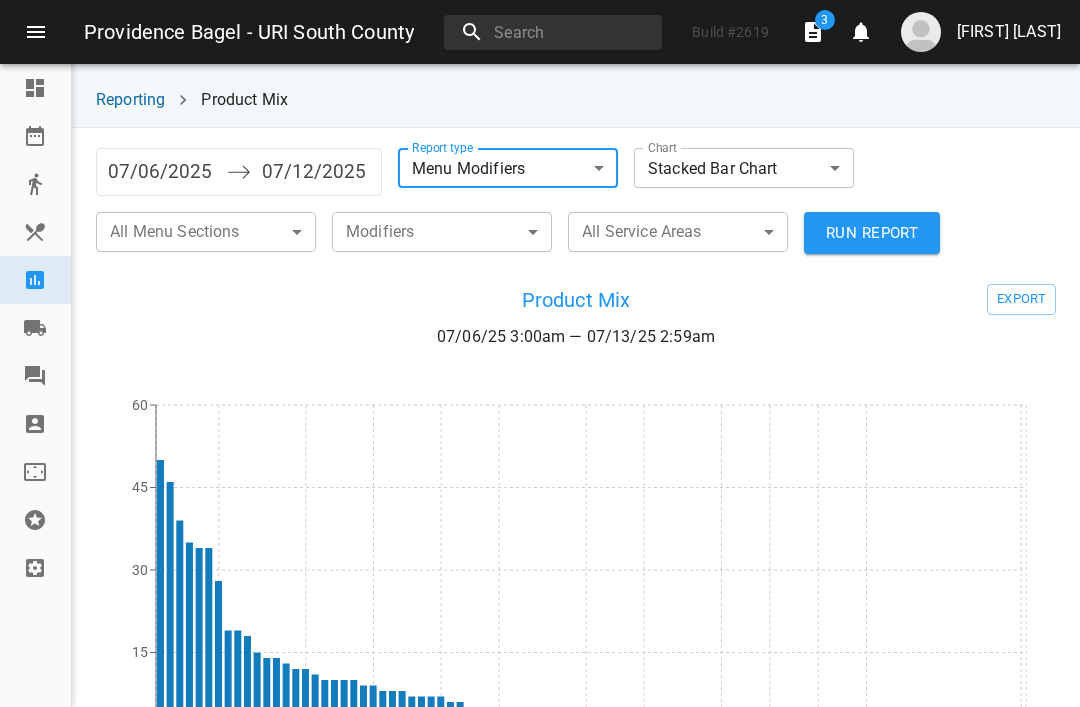 click on "Providence Bagel - URI South County Build # 2619 3 0 [FIRST] [LAST] Dashboard Reservations Takeout Menu & Modifiers Reporting Vendors Reviews Staff Floorplan Referral Program Settings Reporting Product Mix 07/06/[YEAR] 3:00am — 07/13/[YEAR] 2:59am EXPORT Asiago Razz Bull Iced Latte Iced Chai Fiesta Half Dozen Ham The Friar Italian Turkey Nesquik Chocolate Milk 0 15 30 45 60 Product: Unit: — Category: Quantity: Price: $ 0.00 Plate Costs: $ 0.00 Net Margin: $ 0.00 Gross Margin: $ 0.00 Sales Category Item Name — Medium" at bounding box center (540, 353) 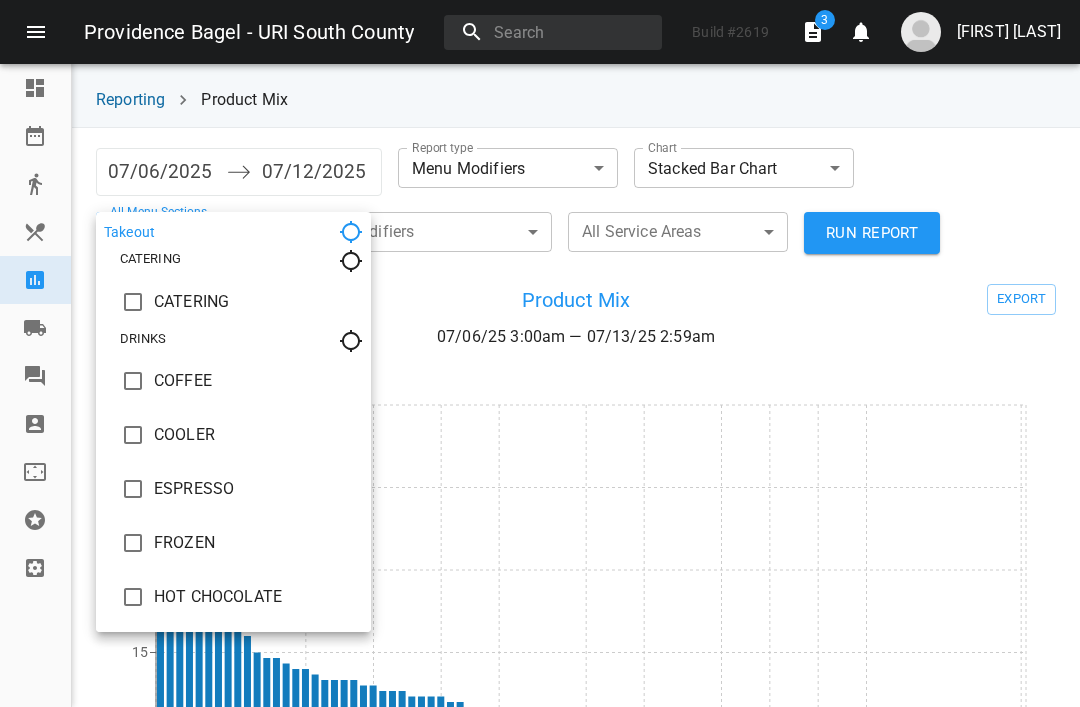 click on "COFFEE" at bounding box center (254, 302) 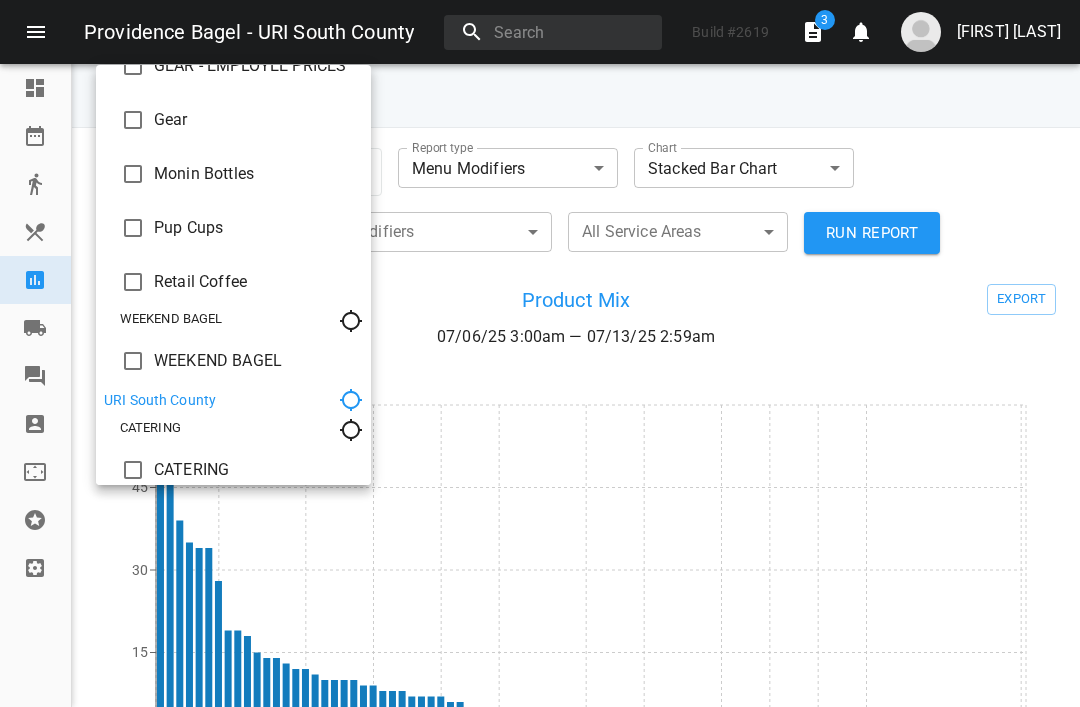 click at bounding box center [540, 353] 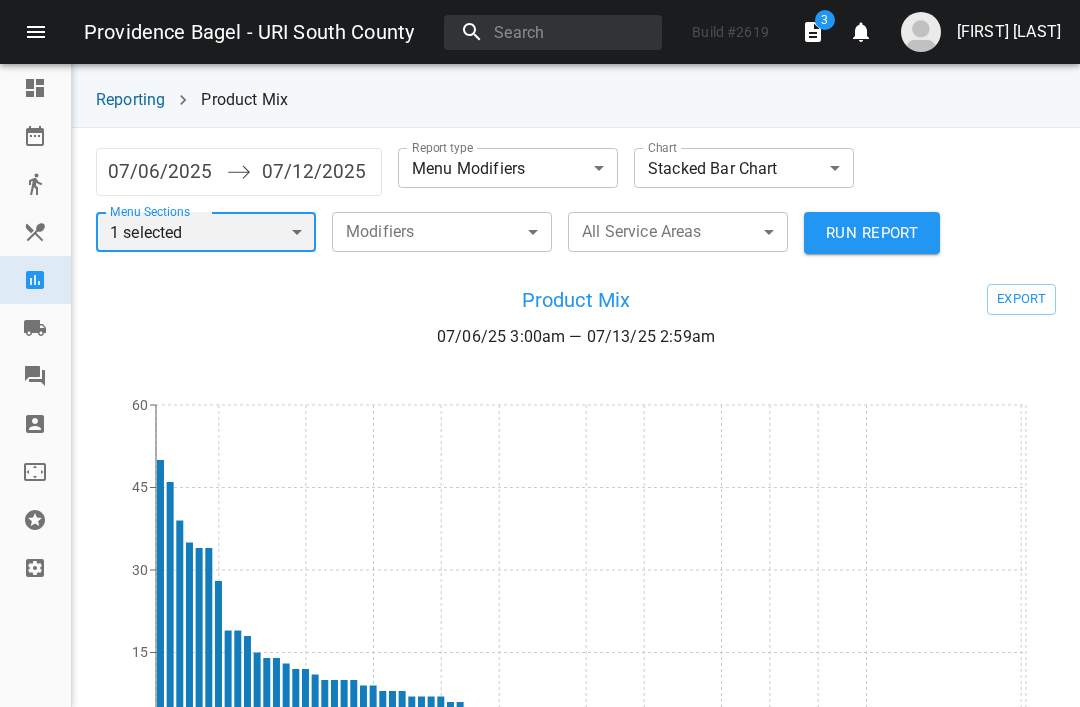 scroll, scrollTop: 1251, scrollLeft: 0, axis: vertical 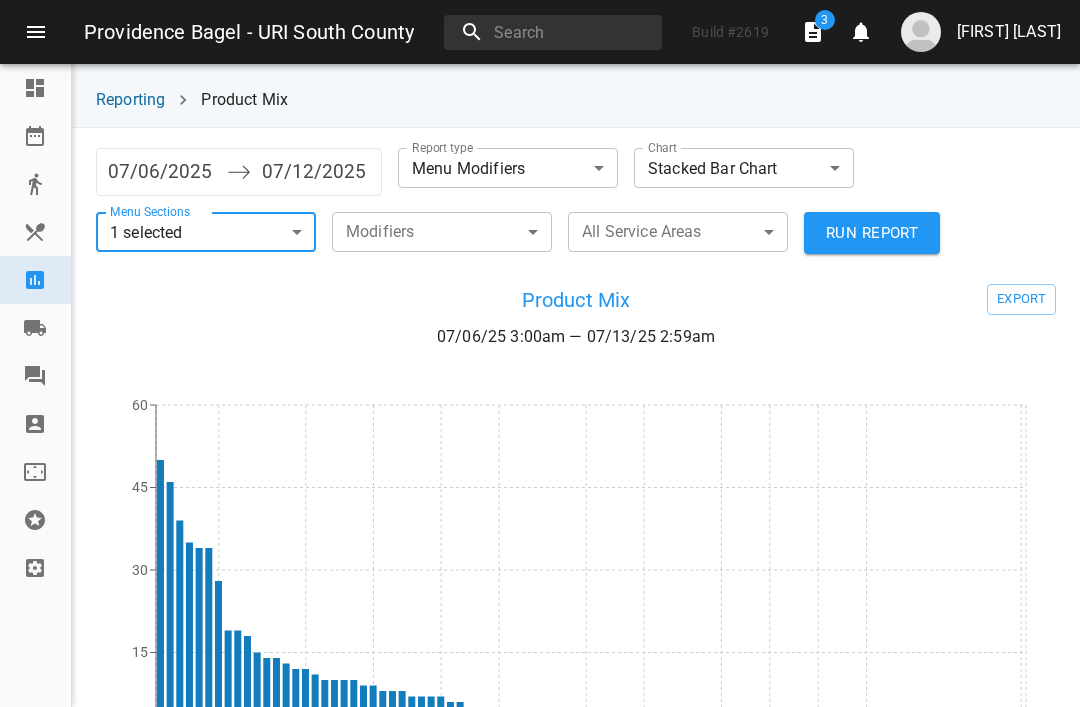 click on "Providence Bagel - URI South County Build # 2619 3 0 [FIRST] [LAST] Dashboard Reservations Takeout Menu & Modifiers Reporting Vendors Reviews Staff Floorplan Referral Program Settings Reporting Product Mix 07/06/[YEAR] Navigate forward to interact with the calendar and select a date. Press the question mark key to get the keyboard shortcuts for changing dates. 07/12/[YEAR] Navigate backward to interact with the calendar and select a date. Press the question mark key to get the keyboard shortcuts for changing dates. Report type Menu Modifiers menu_modifiers Chart Stacked Bar Chart stacked_bar_chart Menu Sections 1 selected 65f20f79a385ce42db0b648d Modifiers All Service Areas RUN REPORT Product Mix 07/06/[YEAR] 3:00am — 07/13/[YEAR] 2:59am EXPORT Asiago Razz Bull Iced Latte Iced Chai Fiesta Half Dozen Ham The Friar Italian Turkey Nesquik Chocolate Milk 0 15 30 45 60 Product: Unit: — Category: Quantity: Price: $ 0.00 Plate Costs: $ 0.00 Net Margin: $ 0.00 Gross Margin: $ 0.00 50 20.92" at bounding box center (540, 353) 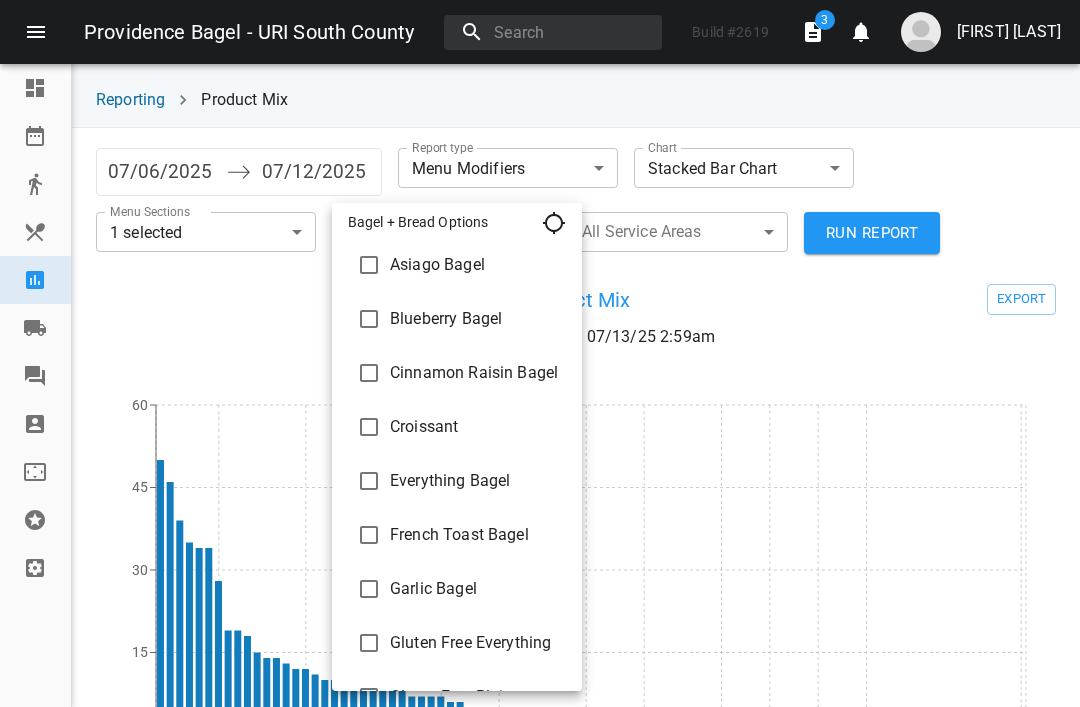 click at bounding box center [540, 353] 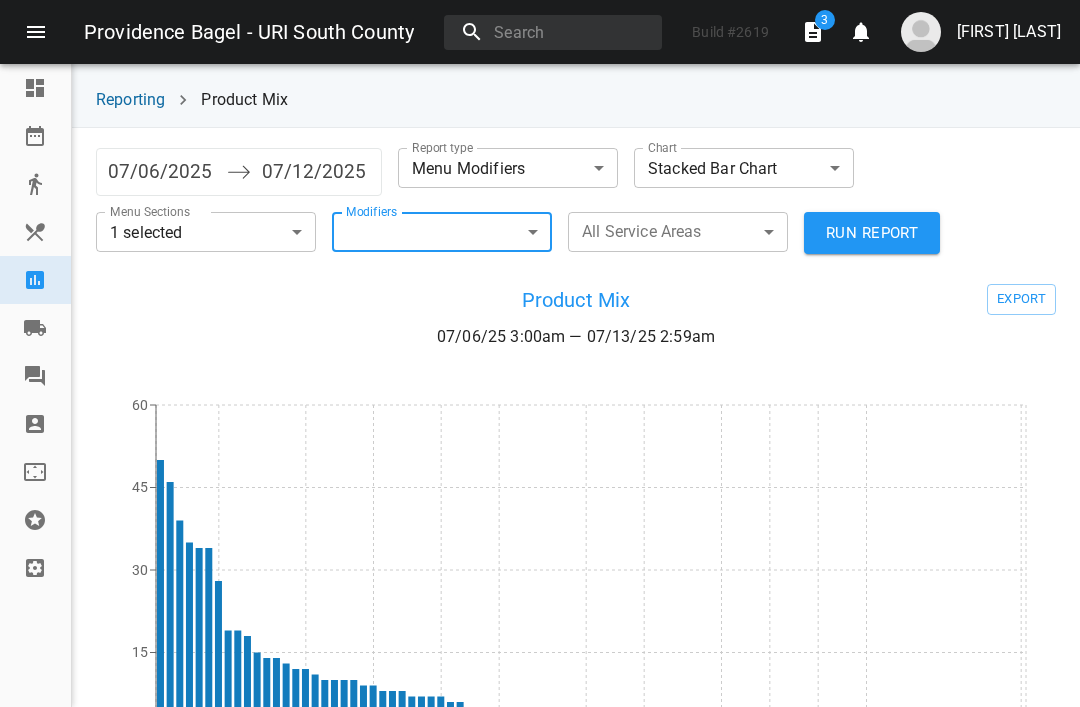 click on "Providence Bagel - URI South County Build # 2619 3 0 [FIRST] [LAST] Dashboard Reservations Takeout Menu & Modifiers Reporting Vendors Reviews Staff Floorplan Referral Program Settings Reporting Product Mix 07/06/[YEAR] Navigate forward to interact with the calendar and select a date. Press the question mark key to get the keyboard shortcuts for changing dates. 07/12/[YEAR] Navigate backward to interact with the calendar and select a date. Press the question mark key to get the keyboard shortcuts for changing dates. Report type Menu Modifiers menu_modifiers Chart Stacked Bar Chart stacked_bar_chart Menu Sections 1 selected 65f20f79a385ce42db0b648d Modifiers All Service Areas RUN REPORT Product Mix 07/06/[YEAR] 3:00am — 07/13/[YEAR] 2:59am EXPORT Asiago Razz Bull Iced Latte Iced Chai Fiesta Half Dozen Ham The Friar Italian Turkey Nesquik Chocolate Milk 0 15 30 45 60 Product: Unit: — Category: Quantity: Price: $ 0.00 Plate Costs: $ 0.00 Net Margin: $ 0.00 Gross Margin: $ 0.00 50 20.92" at bounding box center [540, 353] 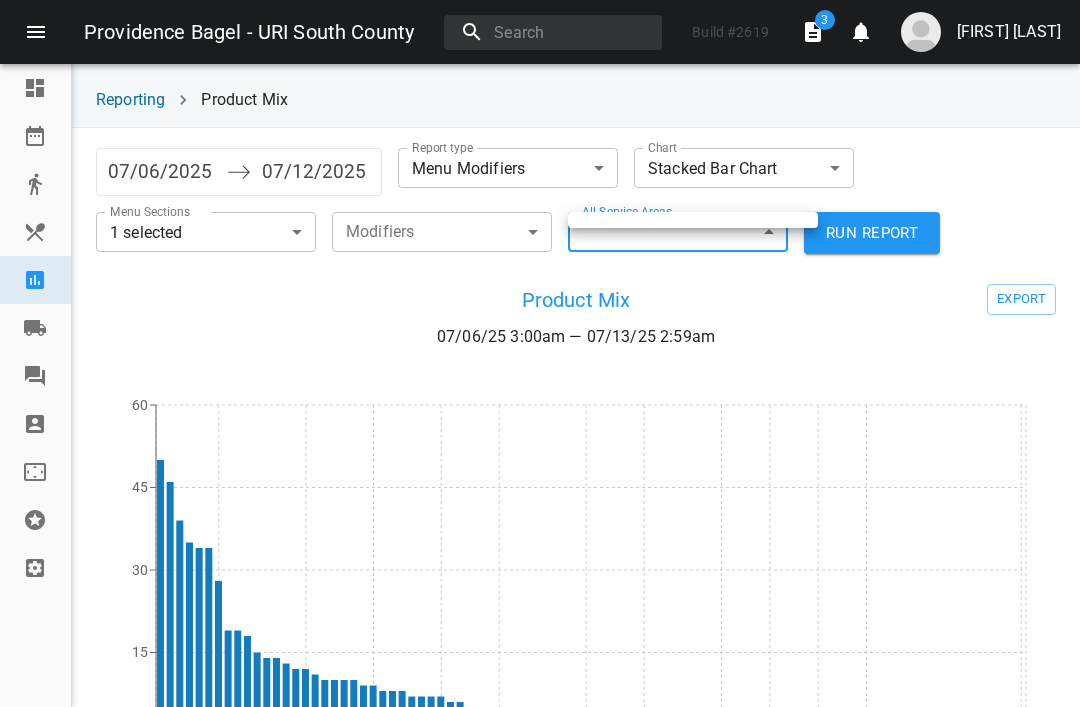 click at bounding box center (540, 353) 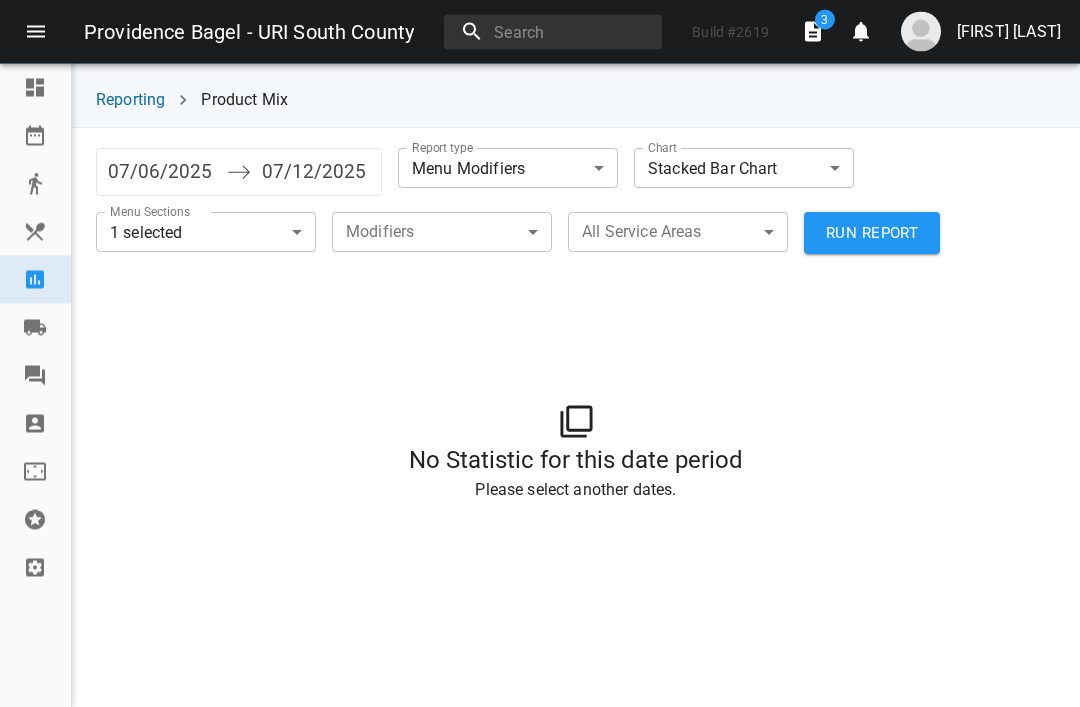 scroll, scrollTop: 48, scrollLeft: 0, axis: vertical 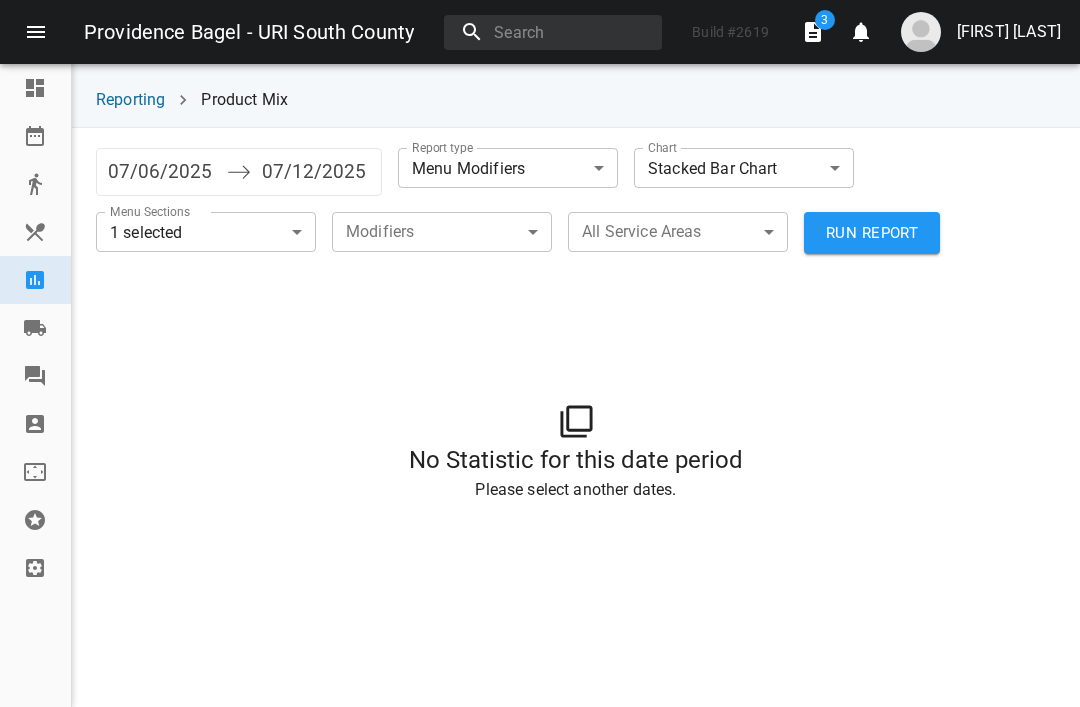 click on "Providence Bagel - URI South County Build # 2619 3 0 [FIRST] [LAST] Dashboard Reservations Takeout Menu & Modifiers Reporting Vendors Reviews Staff Floorplan Referral Program Settings Reporting Product Mix 07/06/[YEAR] Navigate forward to interact with the calendar and select a date. Press the question mark key to get the keyboard shortcuts for changing dates. 07/12/[YEAR] Navigate backward to interact with the calendar and select a date. Press the question mark key to get the keyboard shortcuts for changing dates. Report type Menu Modifiers menu_modifiers Chart Stacked Bar Chart stacked_bar_chart All Menu Sections Modifiers All Service Areas RUN REPORT No Statistic for this date period Please select another dates. Milk" at bounding box center [540, 353] 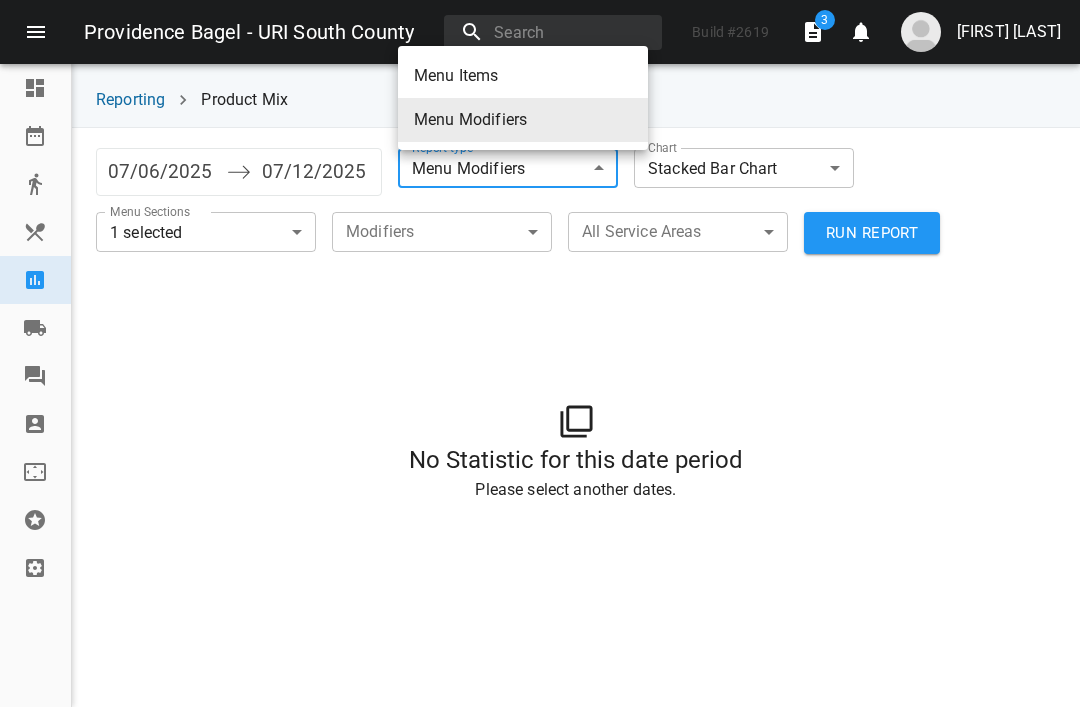click on "Menu Items" at bounding box center [523, 76] 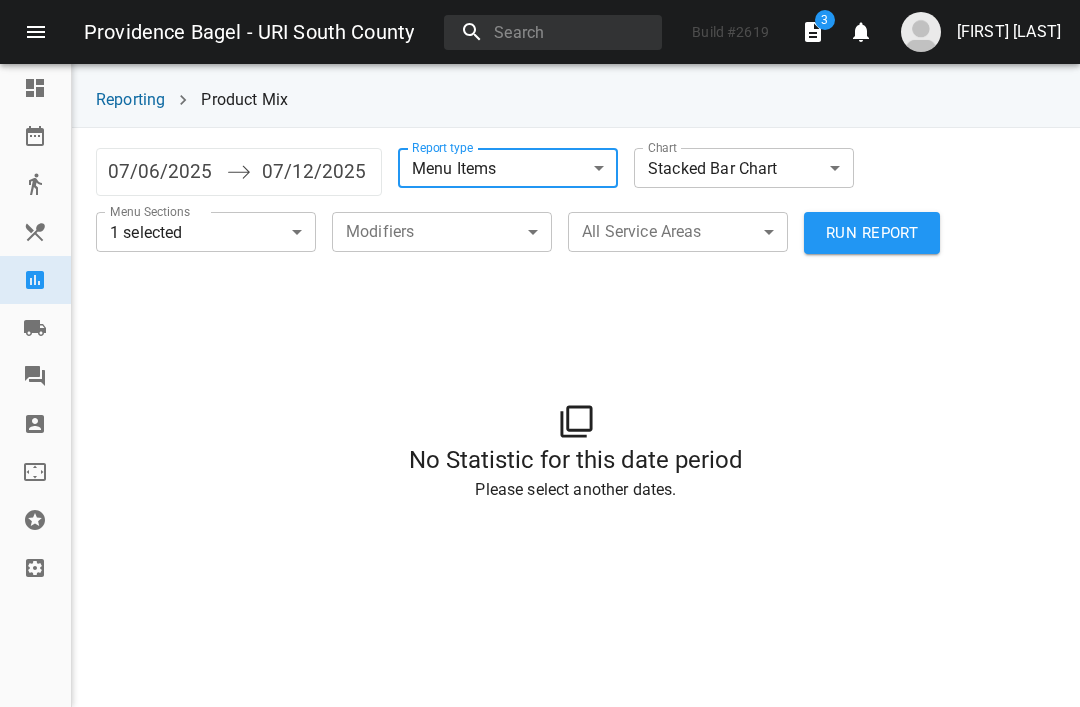 click on "Providence Bagel - URI South County Build # 2619 3 0 [FIRST] [LAST] Dashboard Reservations Takeout Menu & Modifiers Reporting Vendors Reviews Staff Floorplan Referral Program Settings Reporting Product Mix 07/06/[YEAR] Navigate forward to interact with the calendar and select a date. Press the question mark key to get the keyboard shortcuts for changing dates. 07/12/[YEAR] Navigate backward to interact with the calendar and select a date. Press the question mark key to get the keyboard shortcuts for changing dates. Report type Menu Items menu_items Chart Stacked Bar Chart stacked_bar_chart Menu Sections 1 selected 65f20f79a385ce42db0b648d Modifiers All Service Areas RUN REPORT No Statistic for this date period Please select another dates. Milk" at bounding box center (540, 353) 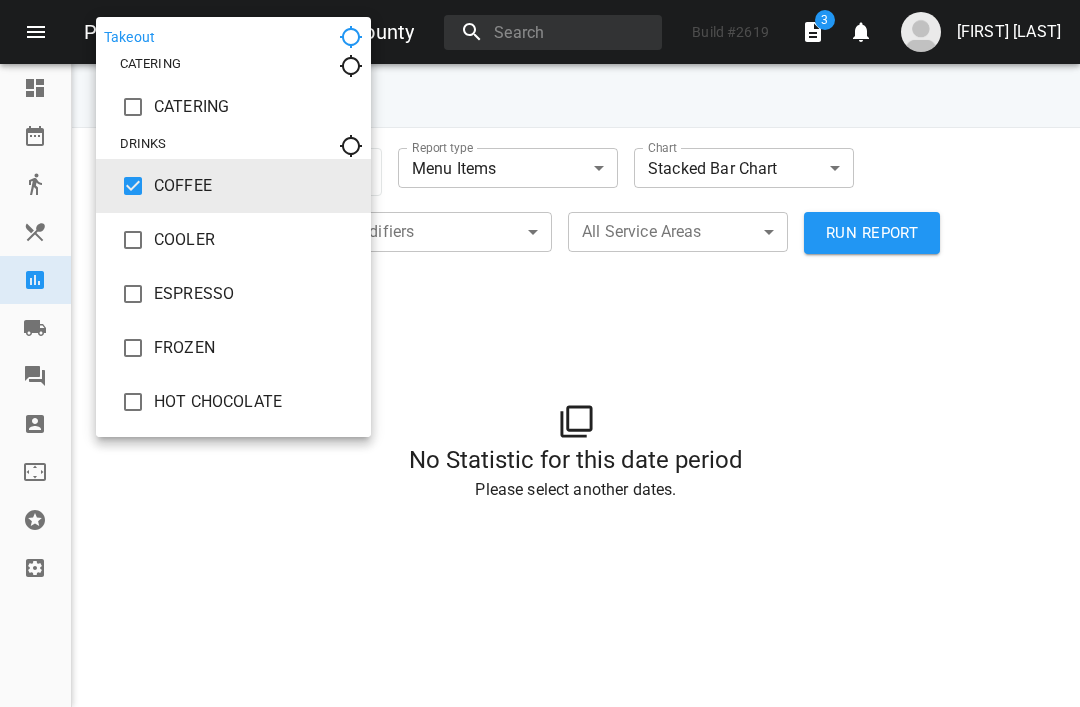 click on "COFFEE" at bounding box center (254, 186) 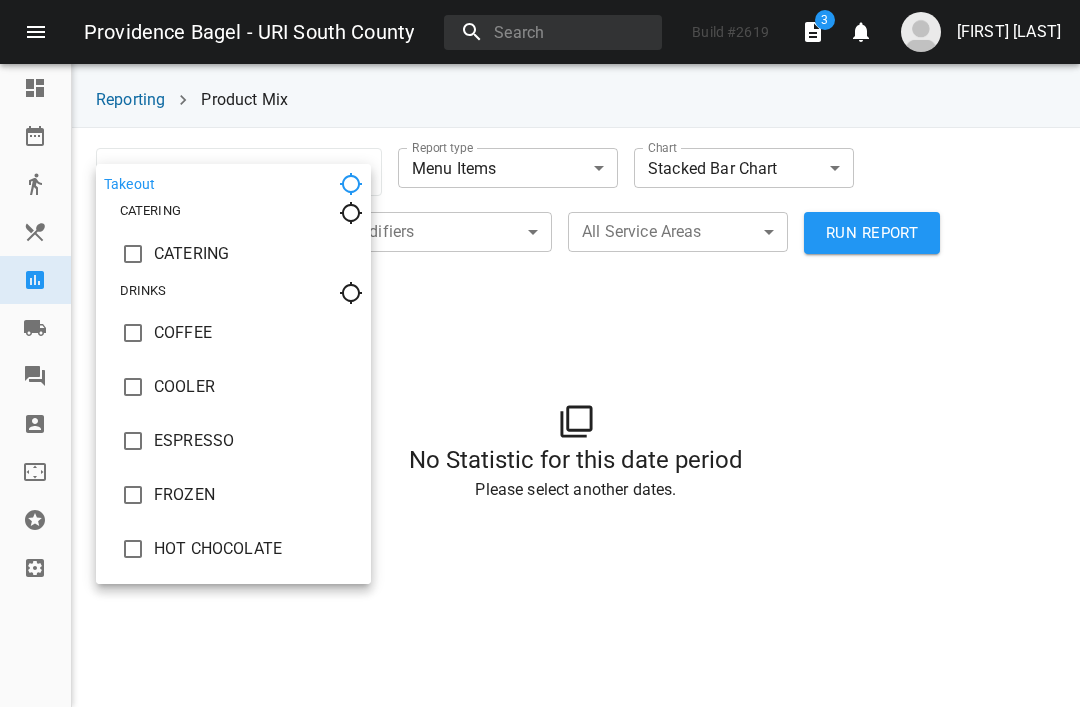 click at bounding box center [540, 353] 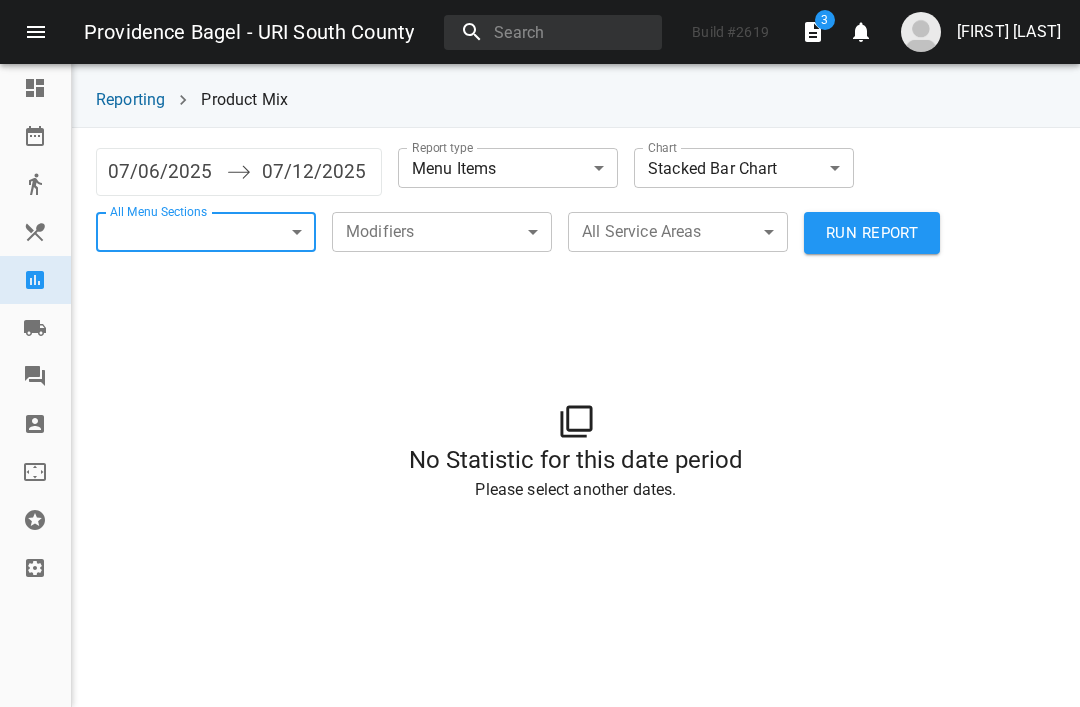 click on "Providence Bagel - URI South County Build # 2619 3 0 [FIRST] [LAST] Dashboard Reservations Takeout Menu & Modifiers Reporting Vendors Reviews Staff Floorplan Referral Program Settings Reporting Product Mix 07/06/[YEAR] Navigate forward to interact with the calendar and select a date. Press the question mark key to get the keyboard shortcuts for changing dates. 07/12/[YEAR] Navigate backward to interact with the calendar and select a date. Press the question mark key to get the keyboard shortcuts for changing dates. Report type Menu Items menu_items Chart Stacked Bar Chart stacked_bar_chart All Menu Sections Modifiers All Service Areas RUN REPORT No Statistic for this date period Please select another dates. Milk" at bounding box center (540, 353) 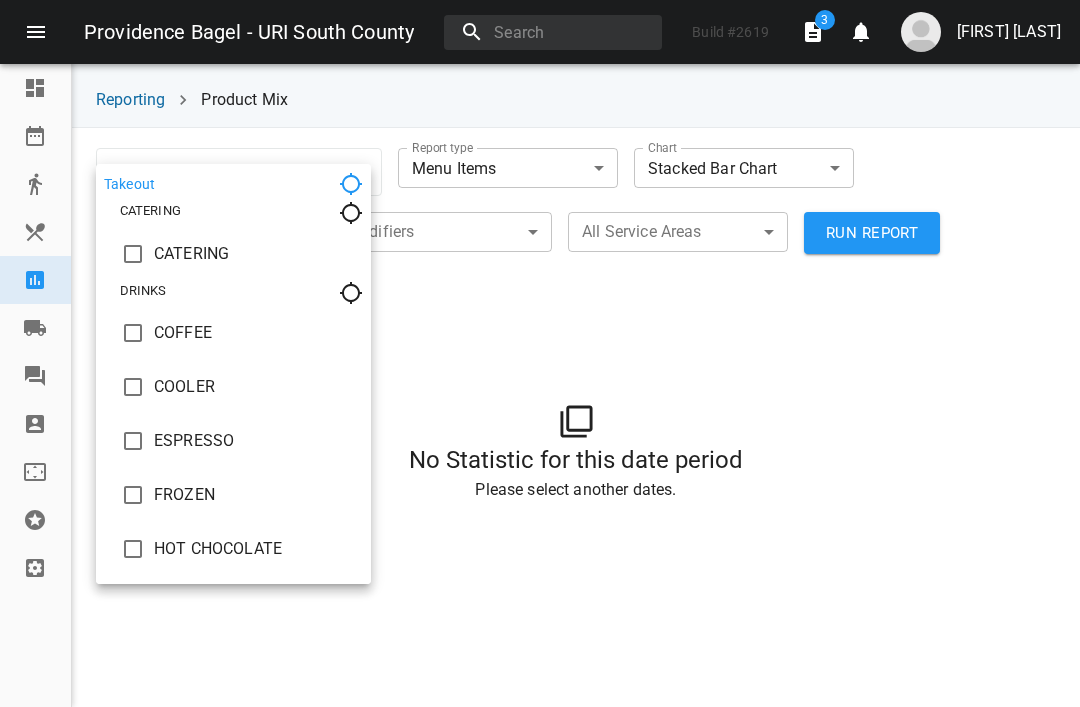 click at bounding box center [133, 254] 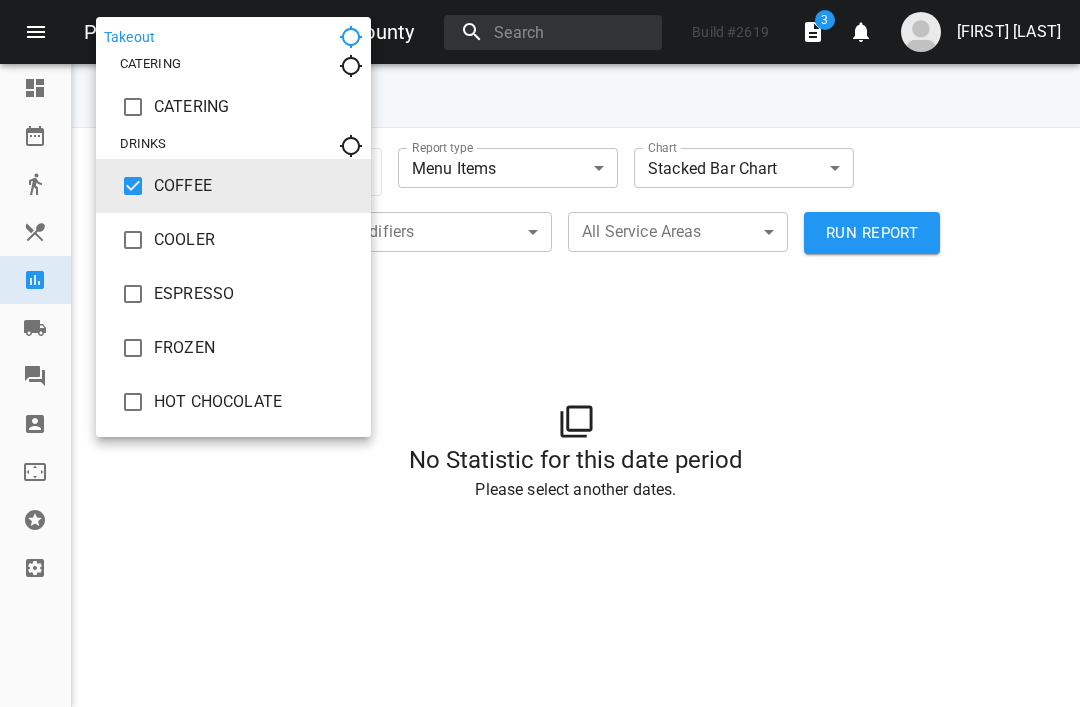 click at bounding box center [133, 107] 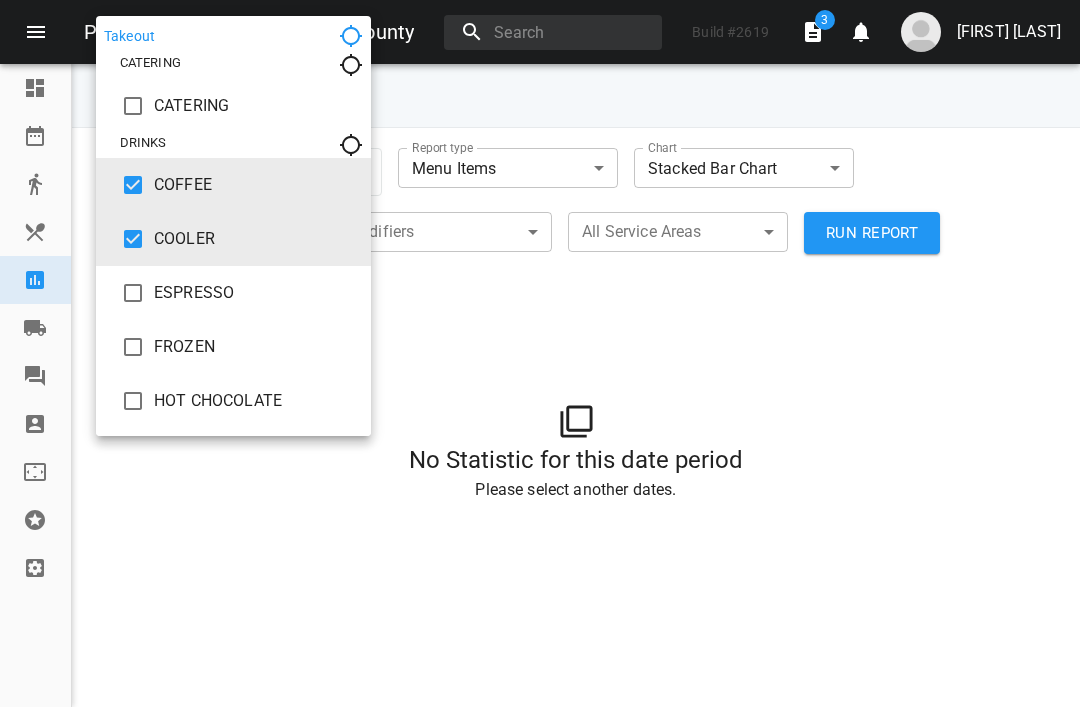 click at bounding box center (540, 353) 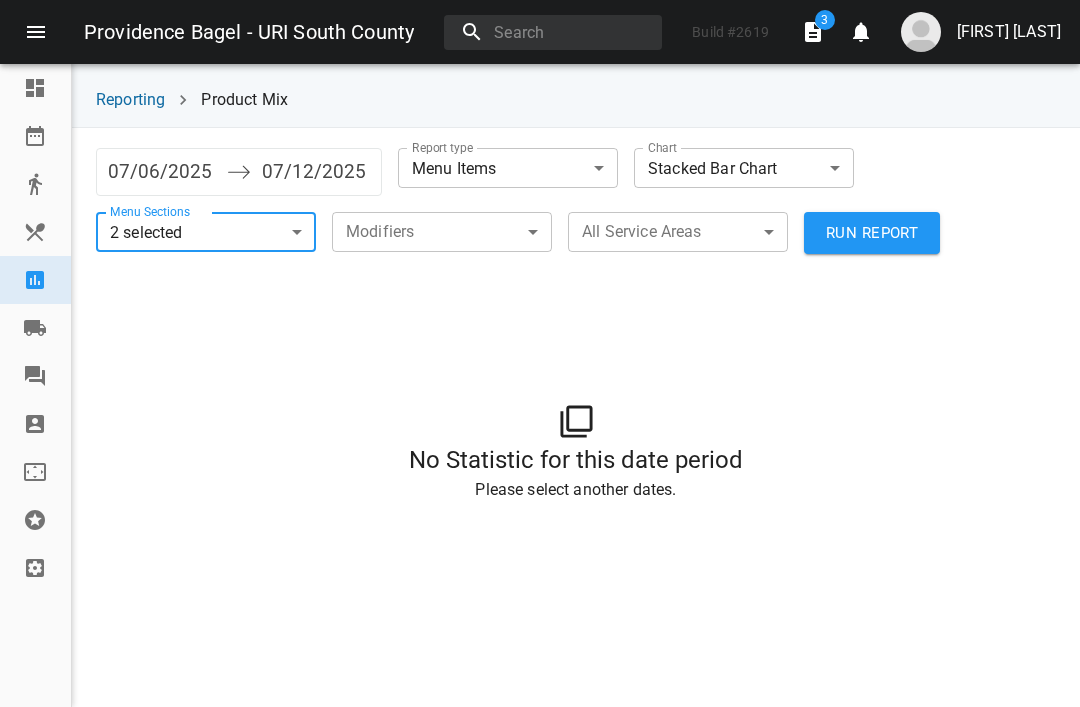 click on "RUN REPORT" at bounding box center [872, 233] 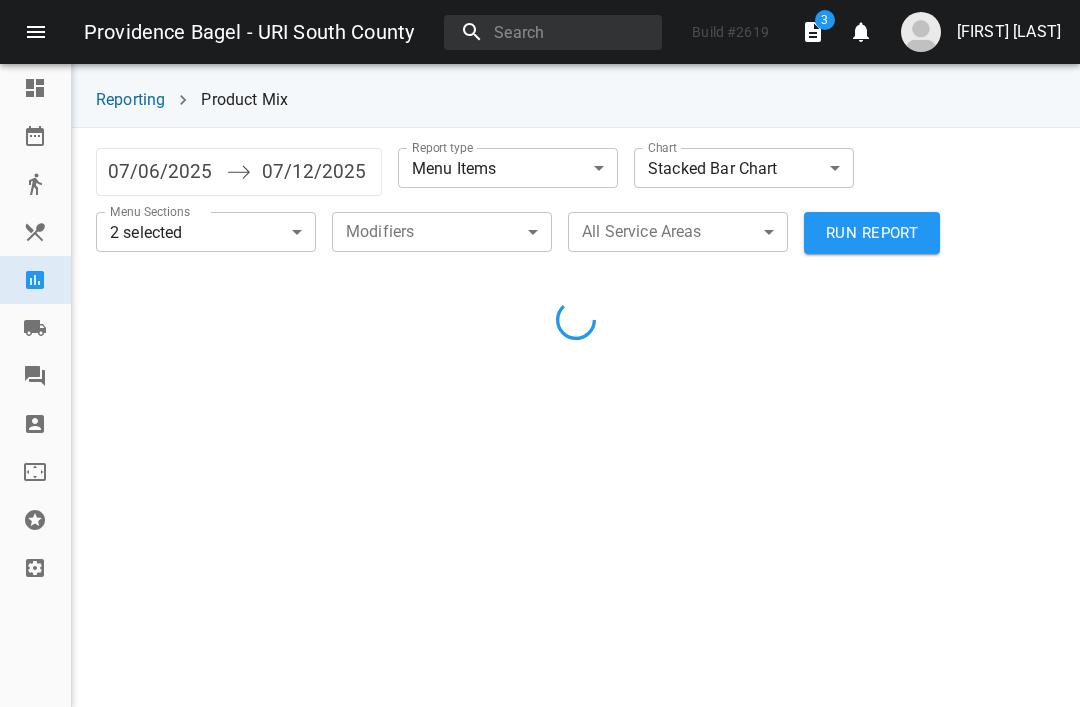 click on "RUN REPORT" at bounding box center (872, 233) 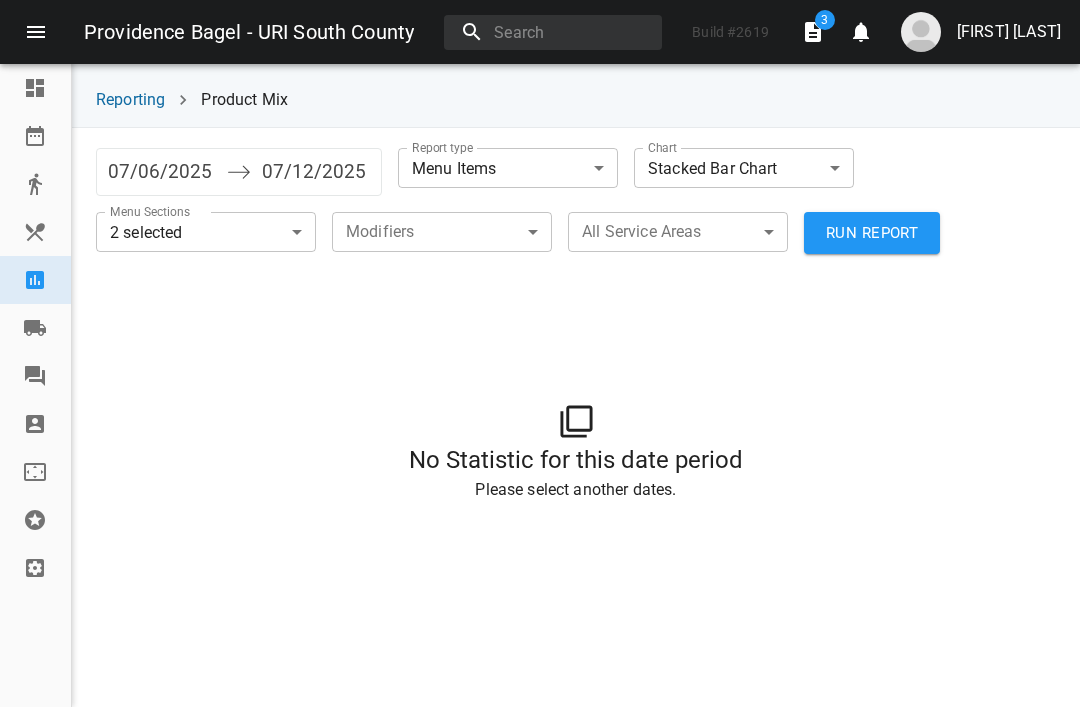 click on "Reporting" at bounding box center [35, 280] 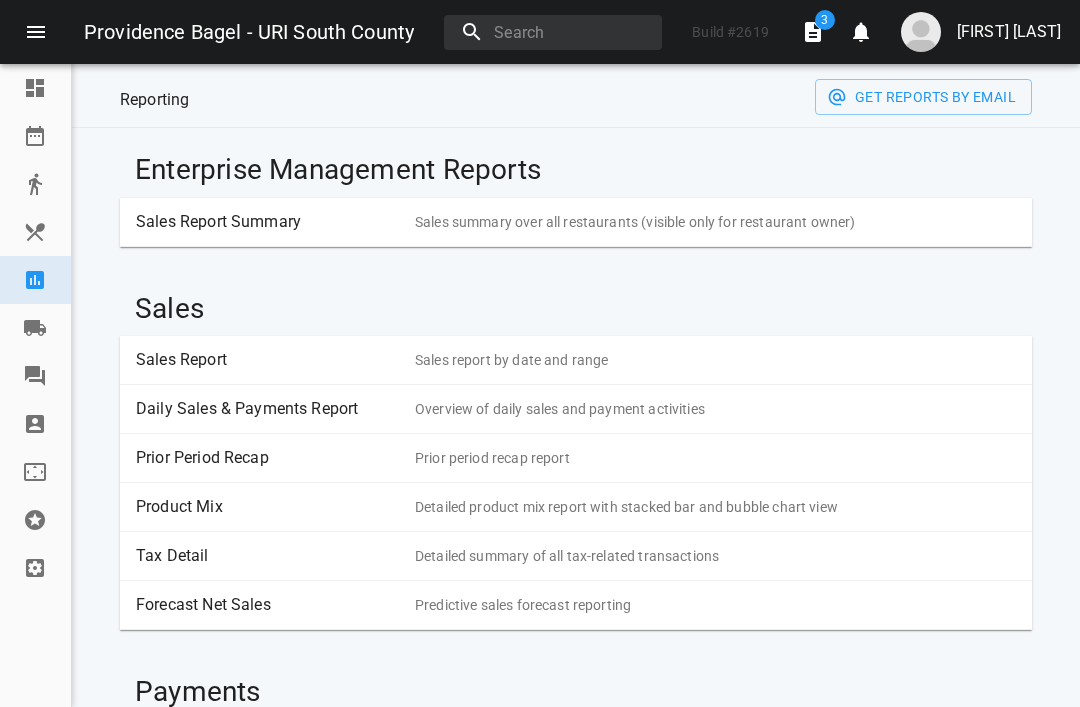 scroll, scrollTop: 0, scrollLeft: 0, axis: both 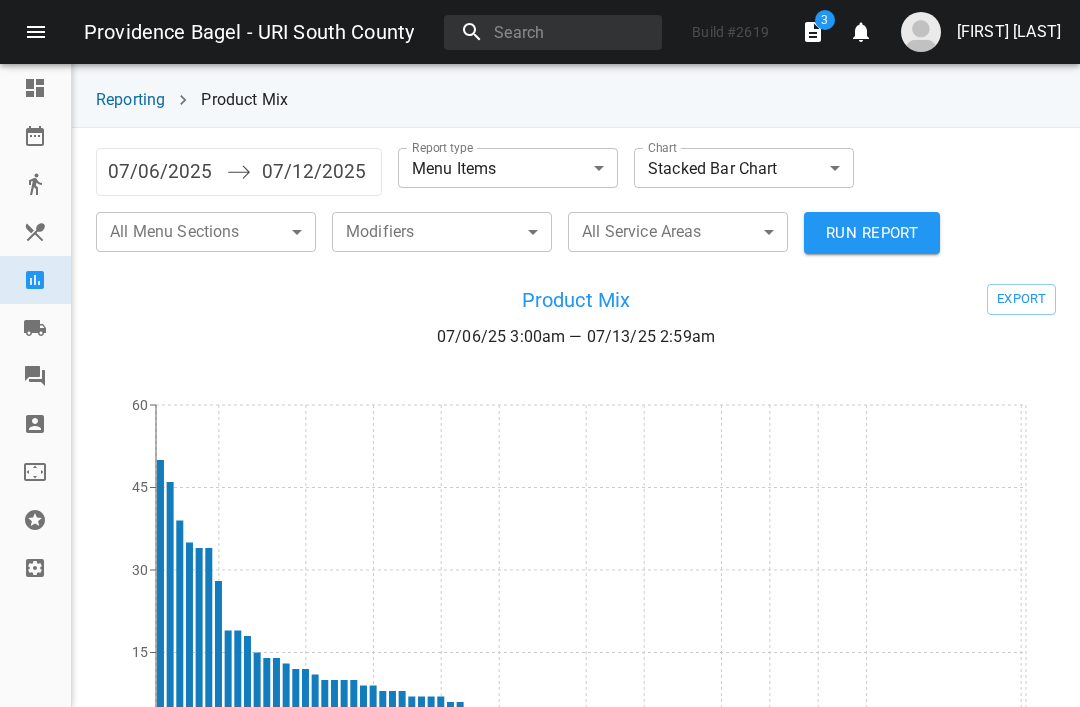click on "07/06/2025" at bounding box center (162, 172) 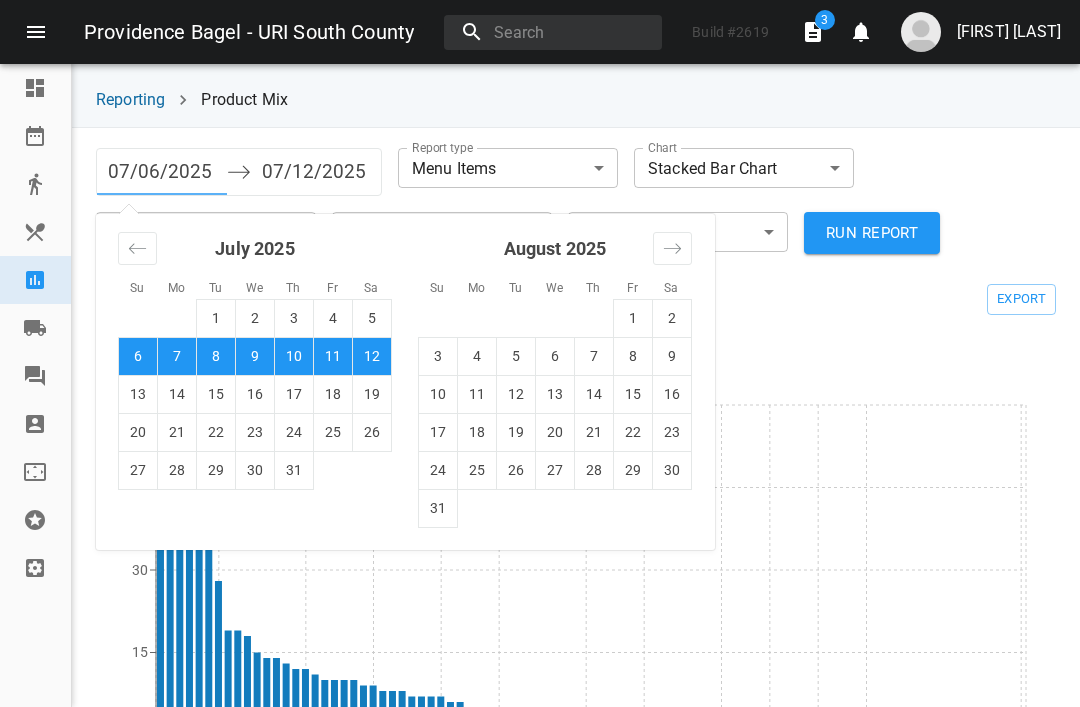 scroll, scrollTop: 48, scrollLeft: 0, axis: vertical 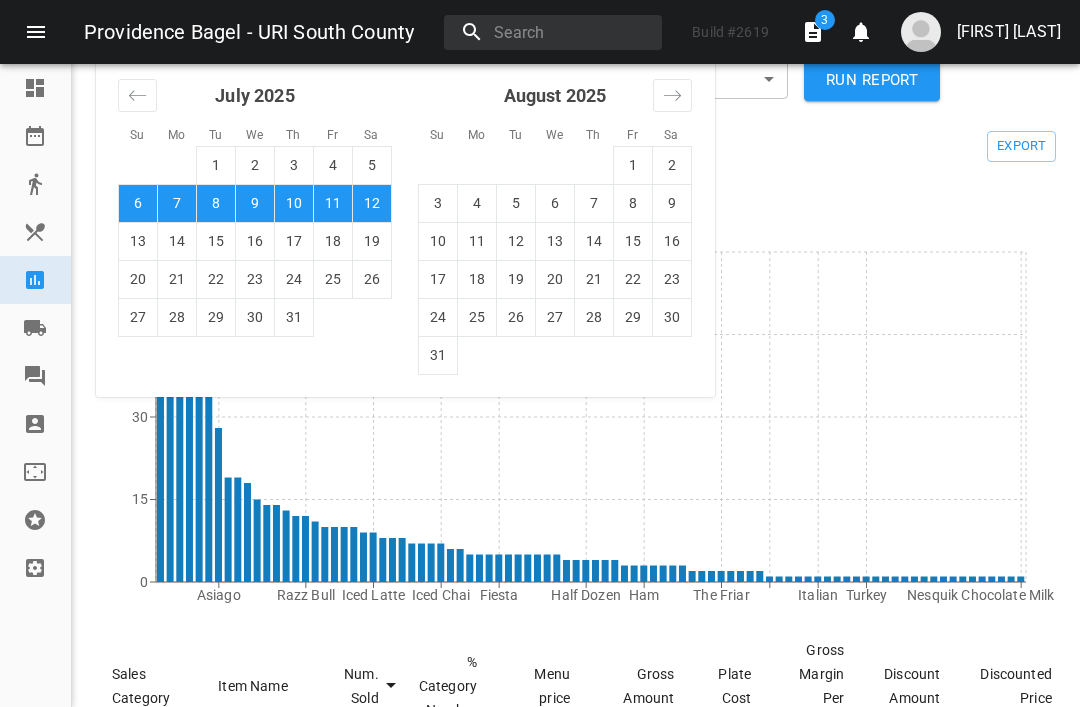 click on "8" at bounding box center (216, 203) 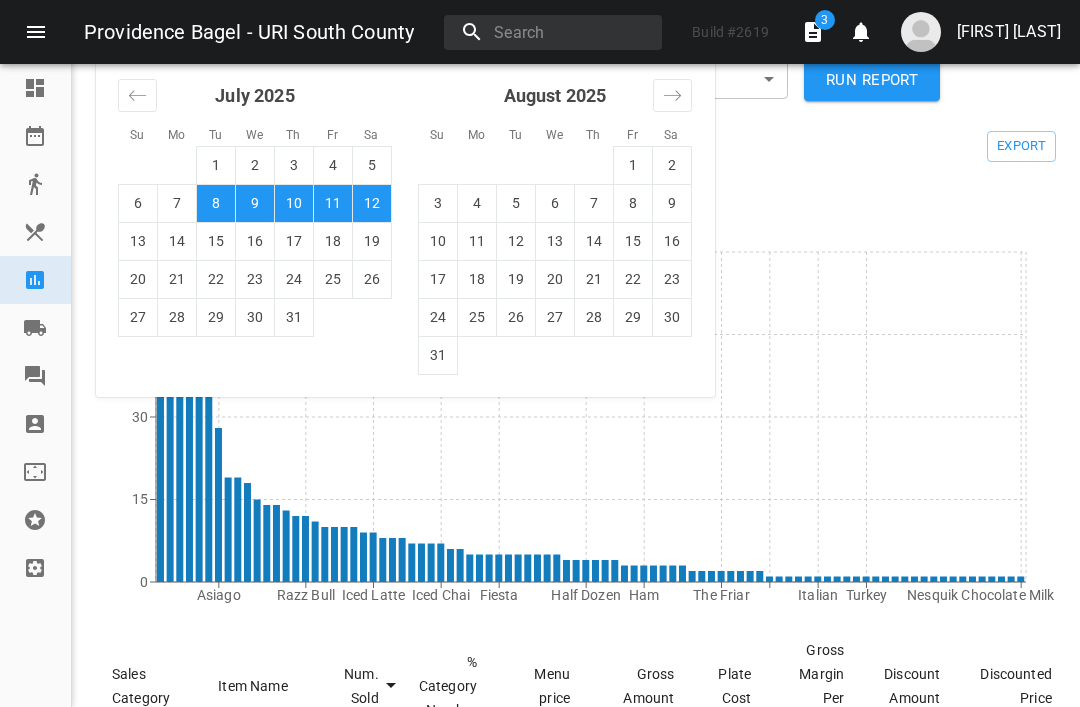 click on "8" at bounding box center [216, 203] 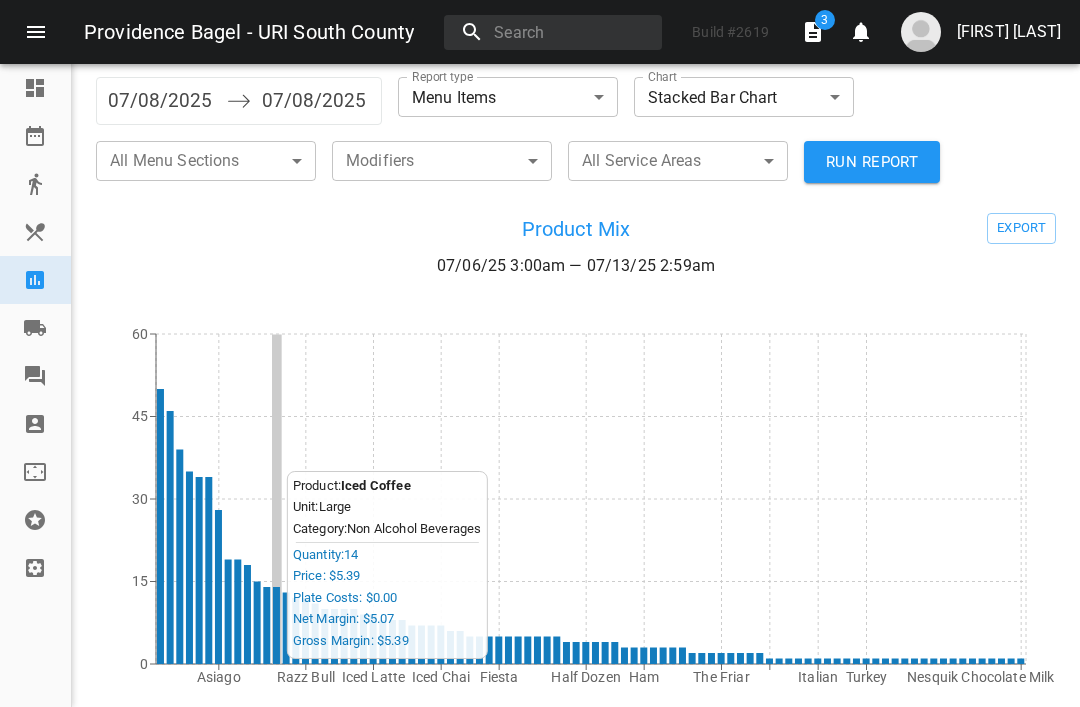 scroll, scrollTop: 60, scrollLeft: 0, axis: vertical 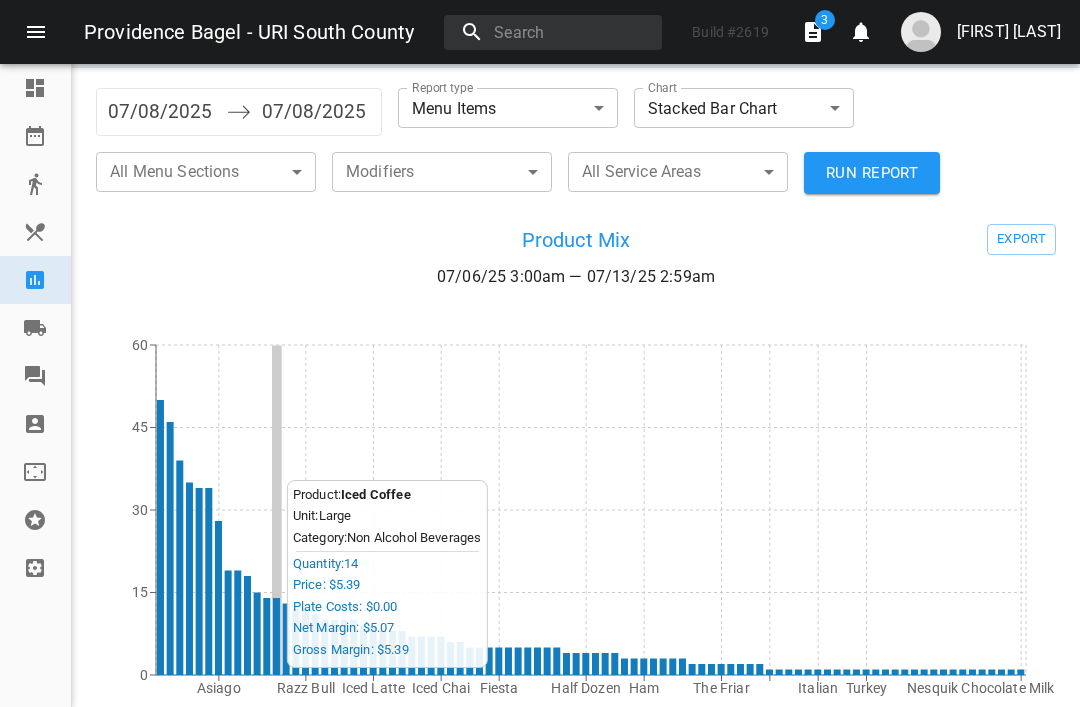 click on "RUN REPORT" at bounding box center (872, 173) 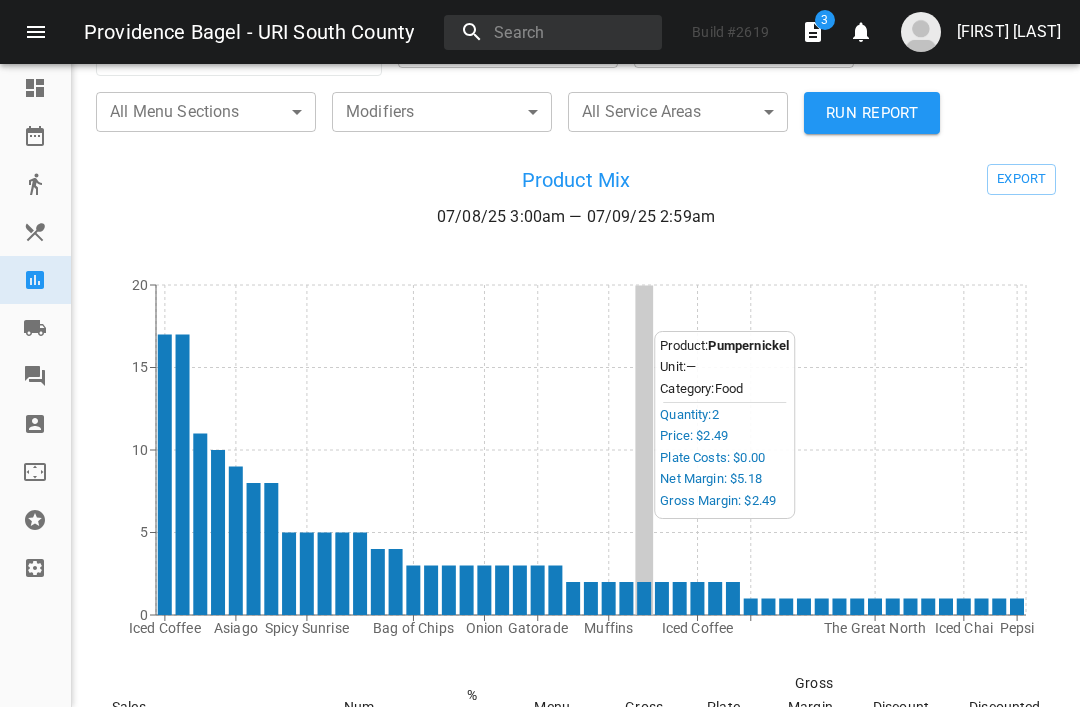 scroll, scrollTop: 124, scrollLeft: 0, axis: vertical 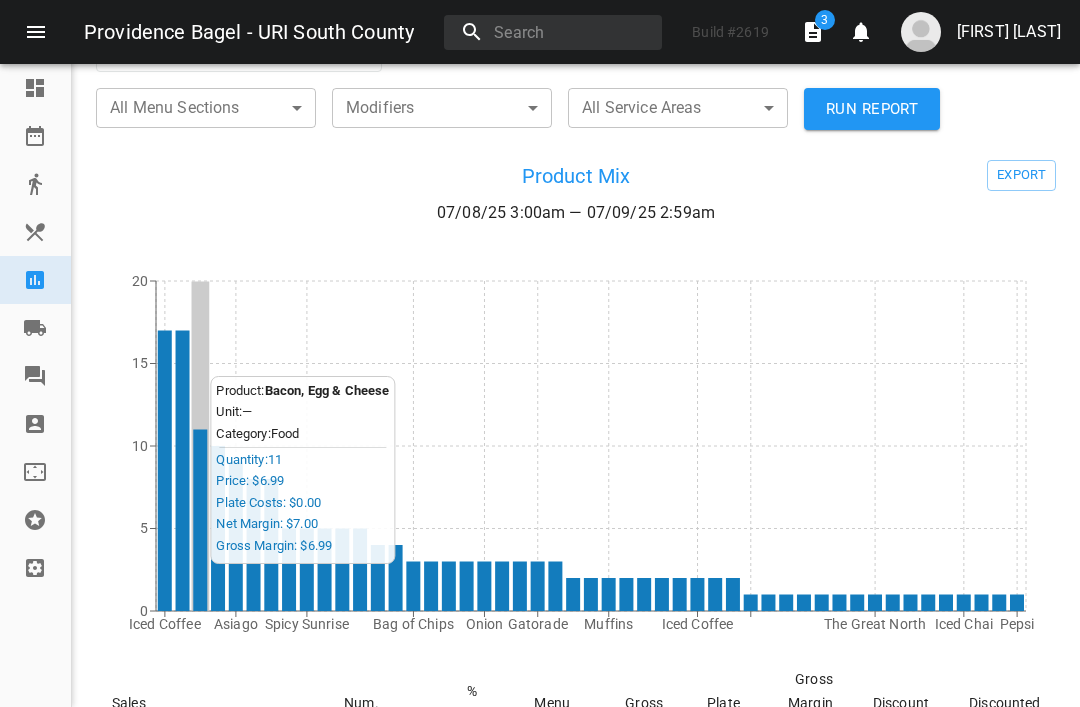 click on "Providence Bagel - URI South County Build # 2619 3 0 [FIRST] [LAST] Dashboard Reservations Takeout Menu & Modifiers Reporting Vendors Reviews Staff Floorplan Referral Program Settings Reporting Product Mix 07/08/[YEAR] Navigate forward to interact with the calendar and select a date. Press the question mark key to get the keyboard shortcuts for changing dates. 07/08/[YEAR] Navigate backward to interact with the calendar and select a date. Press the question mark key to get the keyboard shortcuts for changing dates. Report type Menu Items menu_items Chart Stacked Bar Chart stacked_bar_chart All Menu Sections Modifiers All Service Areas RUN REPORT Product Mix 07/08/[YEAR] 3:00am — 07/09/[YEAR] 2:59am EXPORT Iced Coffee Asiago Spicy Sunrise Bag of Chips Onion Gatorade Muffins Iced Coffee The Great North Iced Chai Pepsi 0 5 10 15 20 Product: Bacon, Egg & Cheese Unit: — Category: Food Quantity: 11 Price: $ 6.99 Plate Costs: $ 0.00 Net Margin: $ 7.00 Gross Margin: $ 6.99 Item Name %" at bounding box center (540, 353) 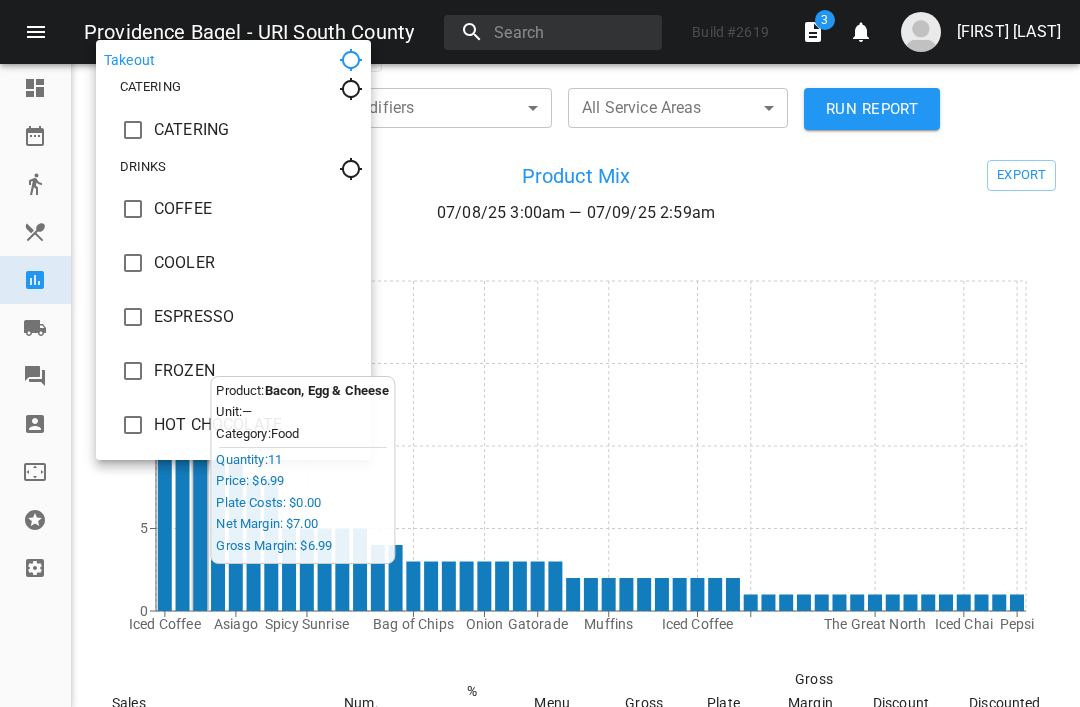 click at bounding box center [540, 353] 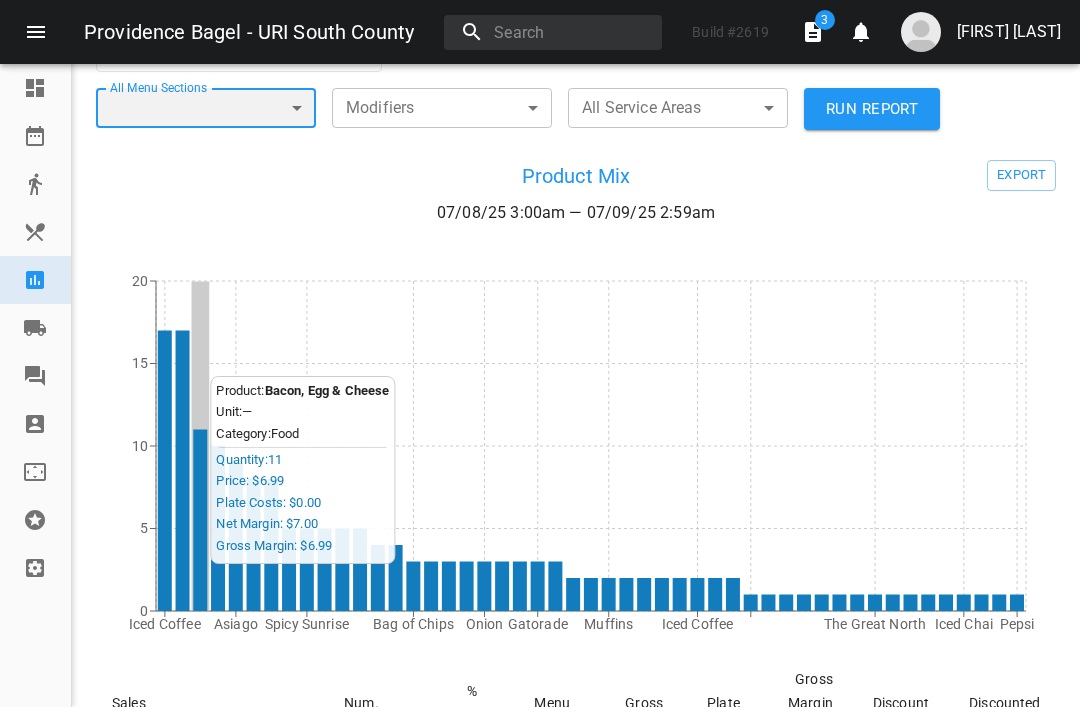 scroll, scrollTop: 0, scrollLeft: 0, axis: both 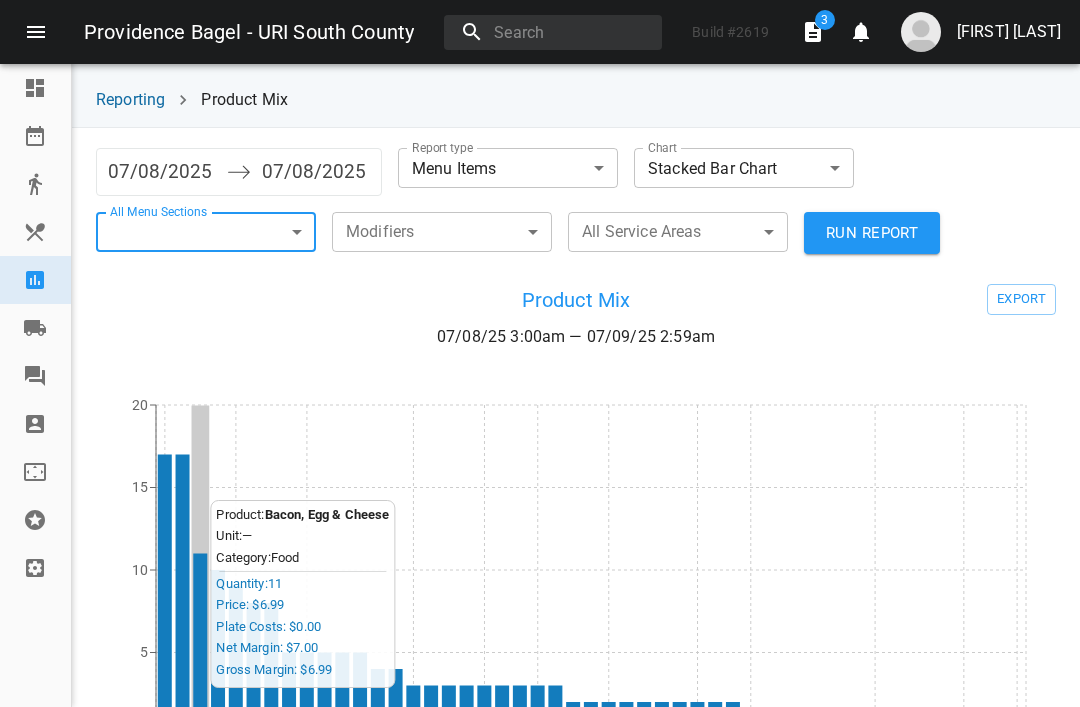 click on "07/08/2025" at bounding box center [162, 172] 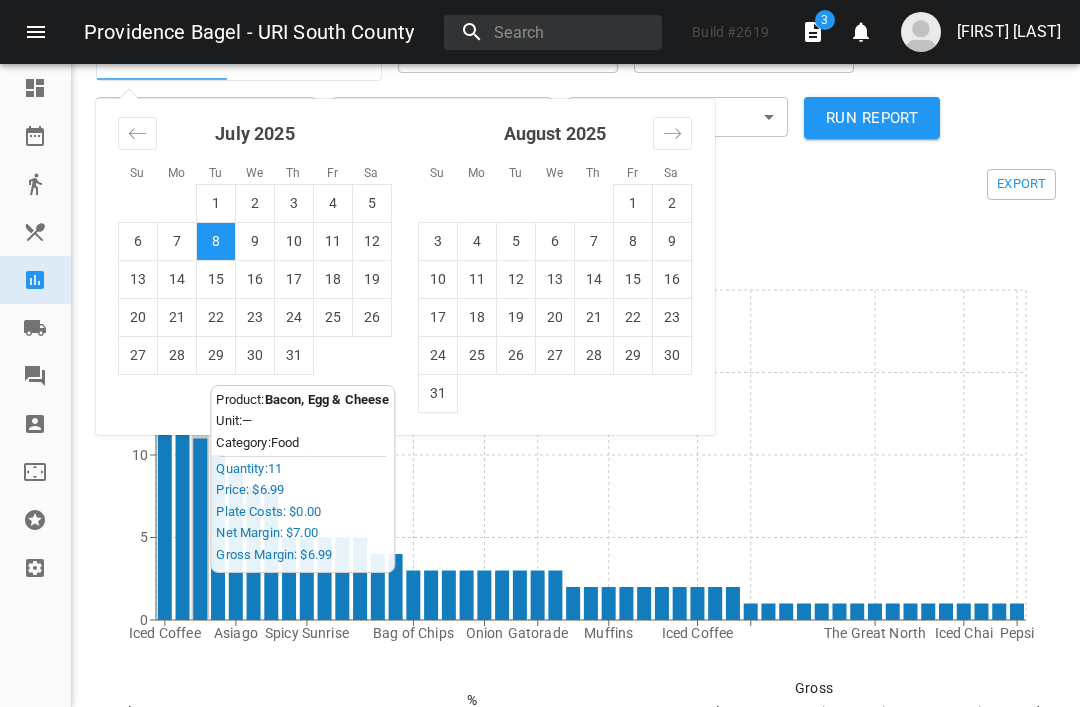 scroll, scrollTop: 154, scrollLeft: 0, axis: vertical 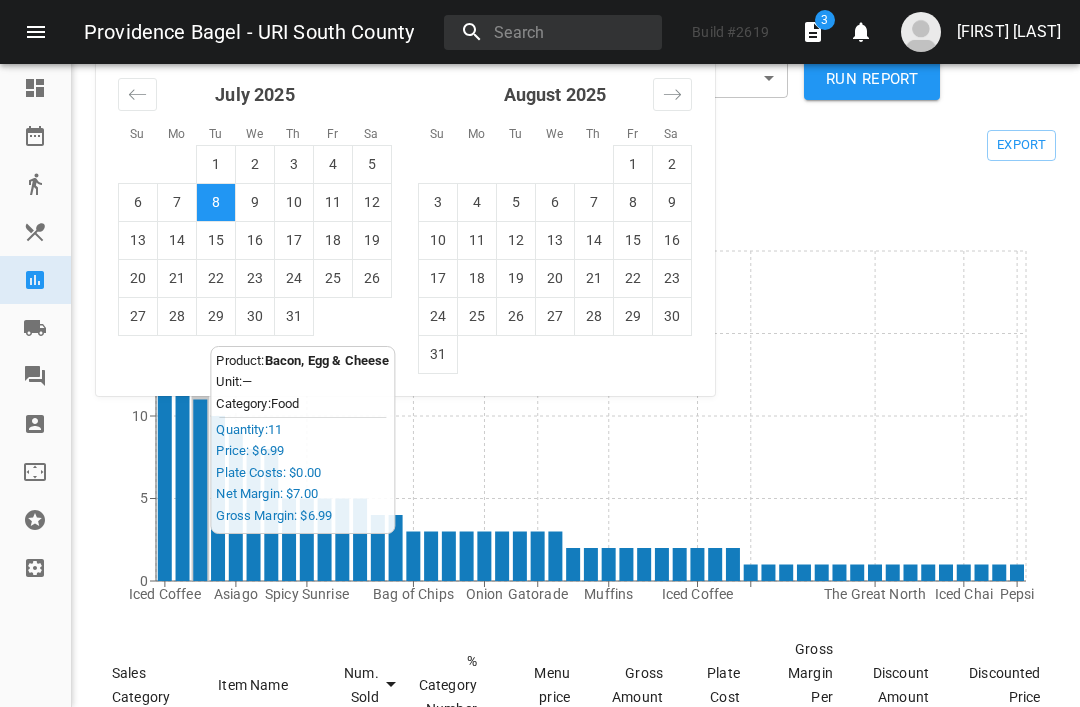 click on "7" at bounding box center (177, 202) 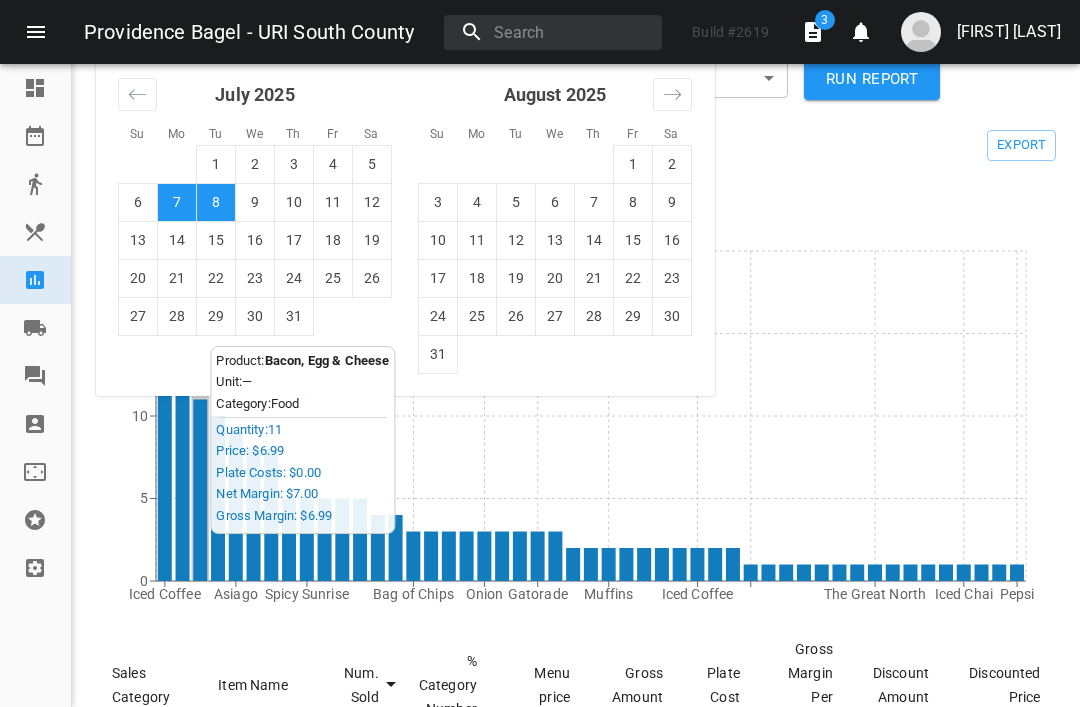 click on "6" at bounding box center [138, 202] 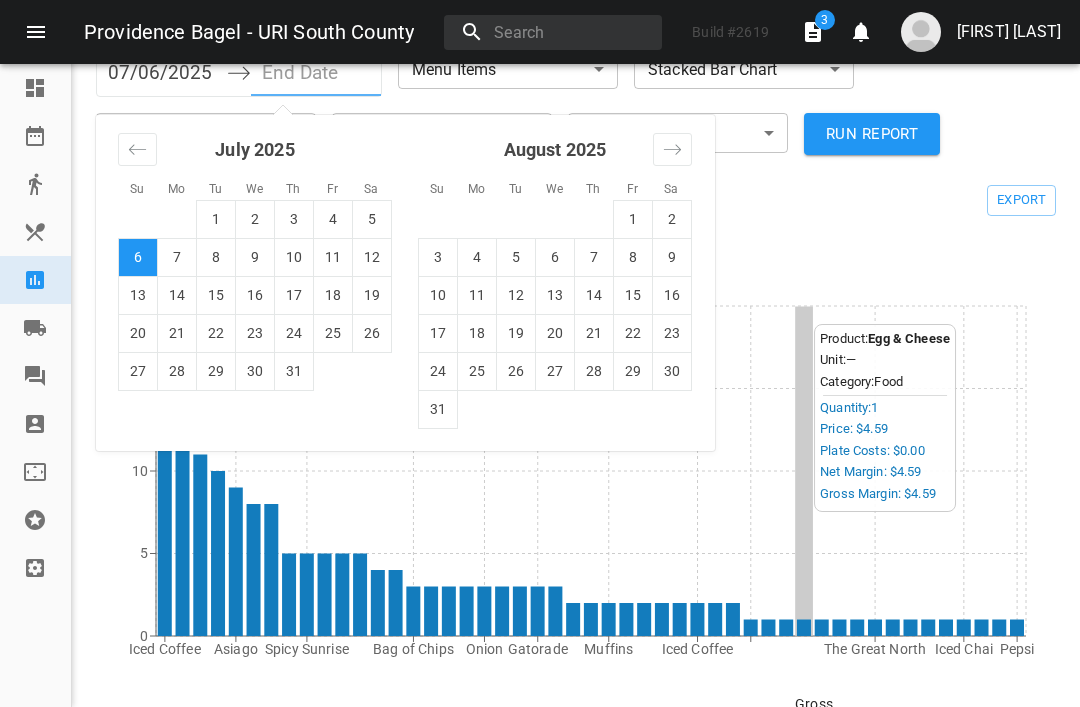 scroll, scrollTop: 108, scrollLeft: 0, axis: vertical 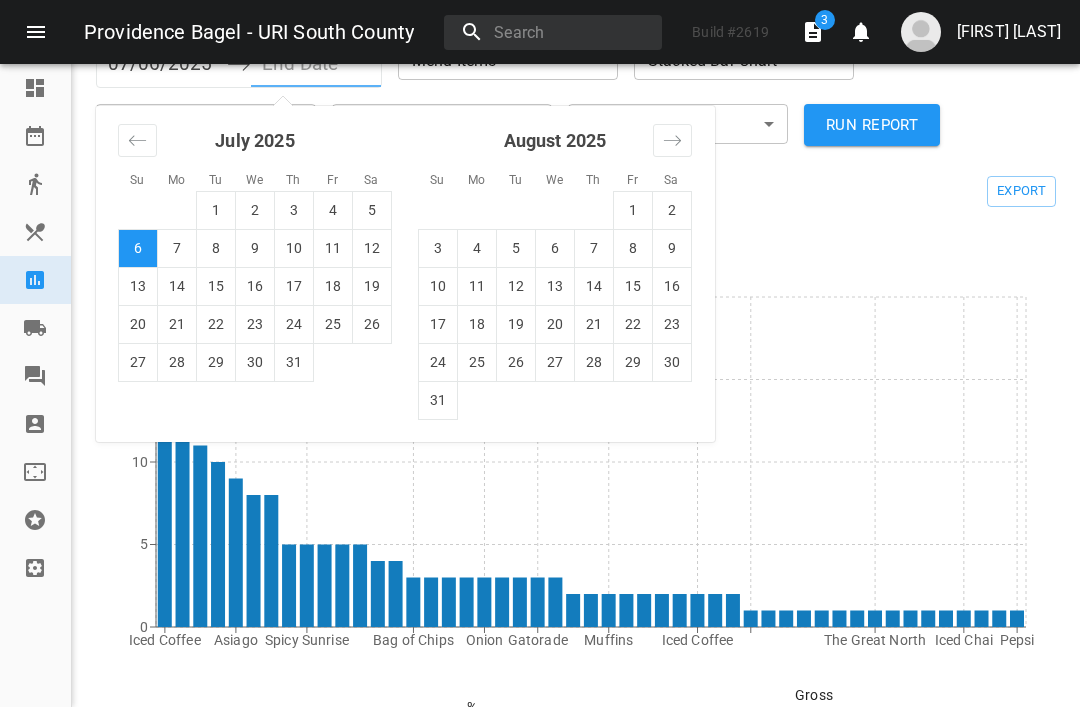click on "7" at bounding box center [177, 248] 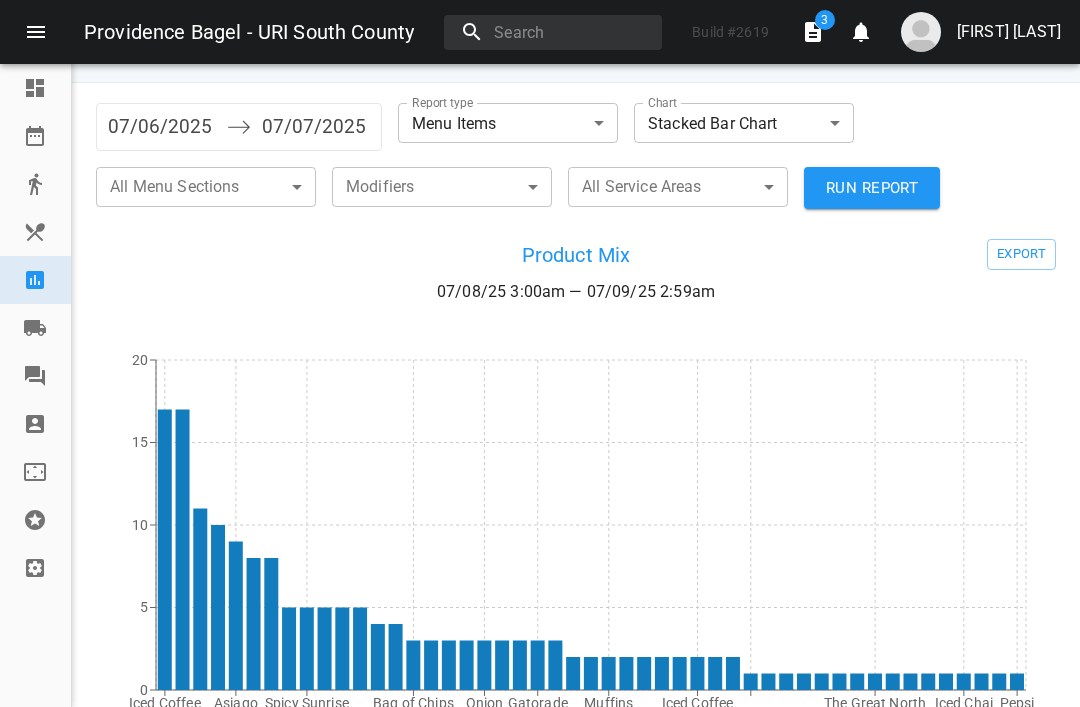 scroll, scrollTop: 42, scrollLeft: 0, axis: vertical 